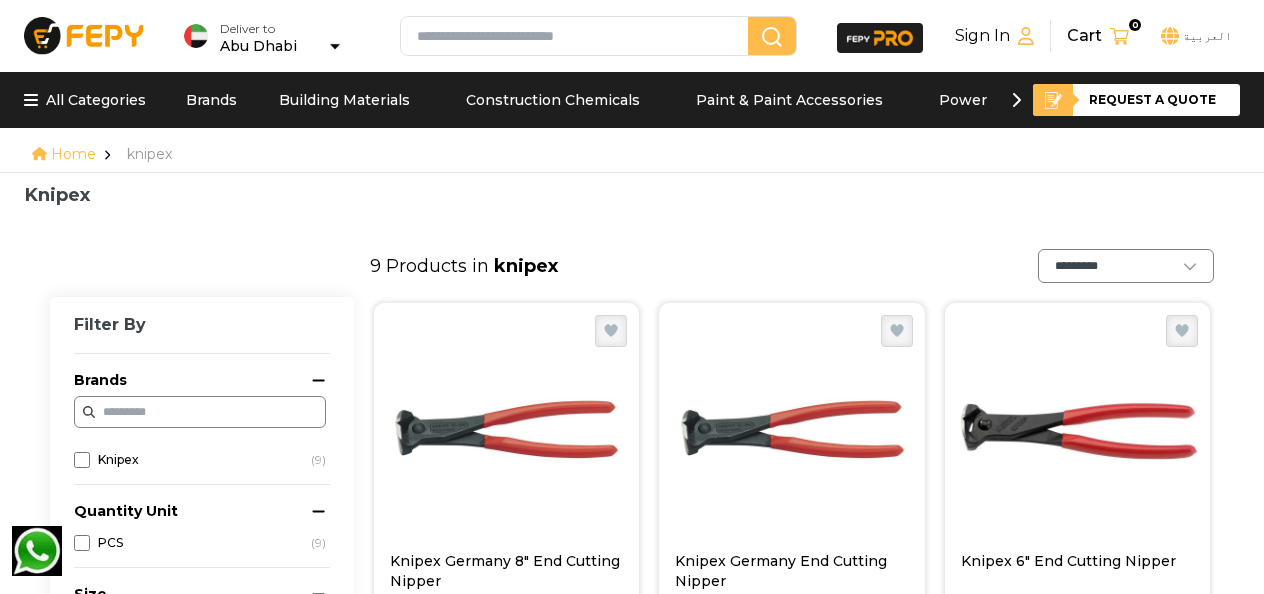 scroll, scrollTop: 3814, scrollLeft: 0, axis: vertical 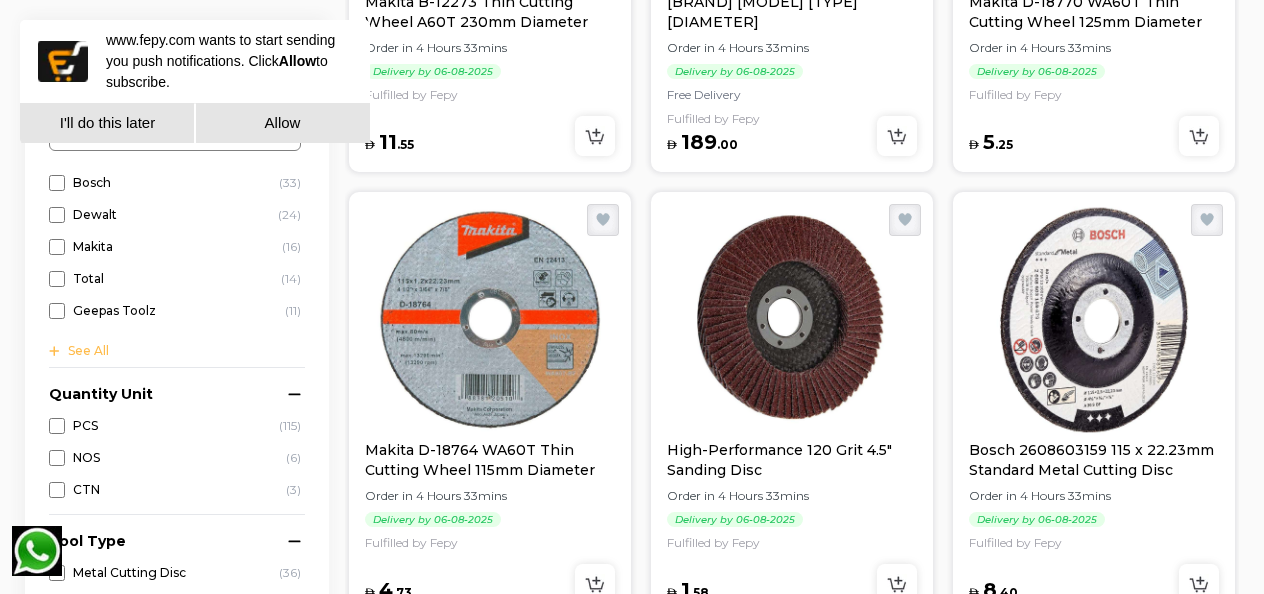 click on "I'll do this later" at bounding box center [107, 123] 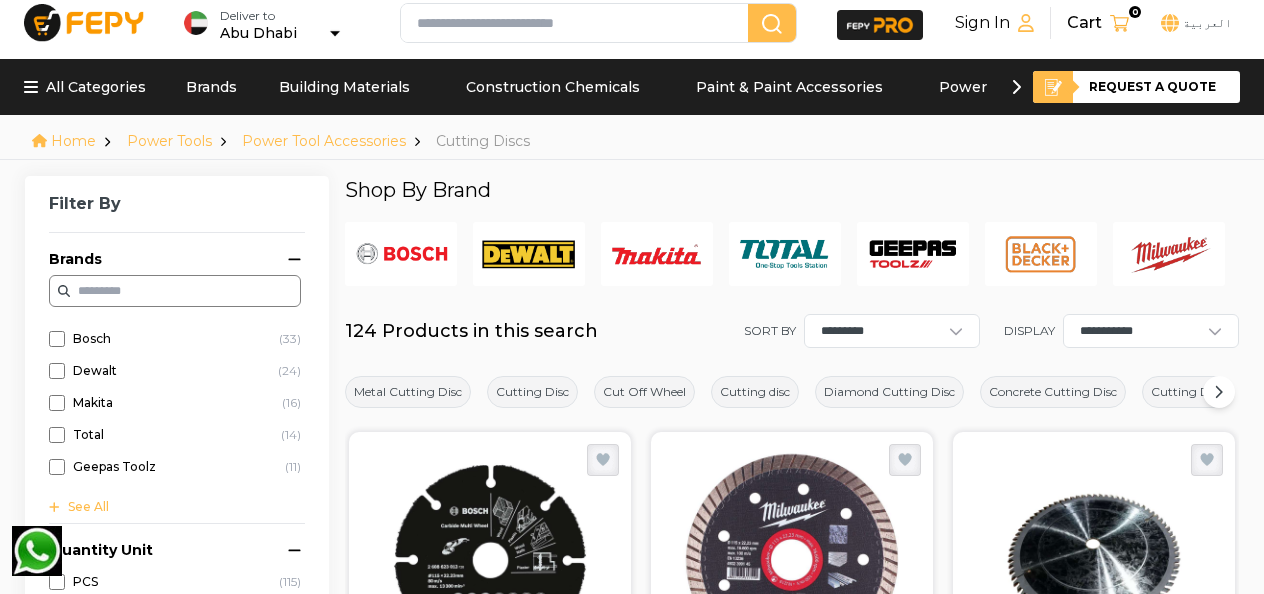 scroll, scrollTop: 0, scrollLeft: 0, axis: both 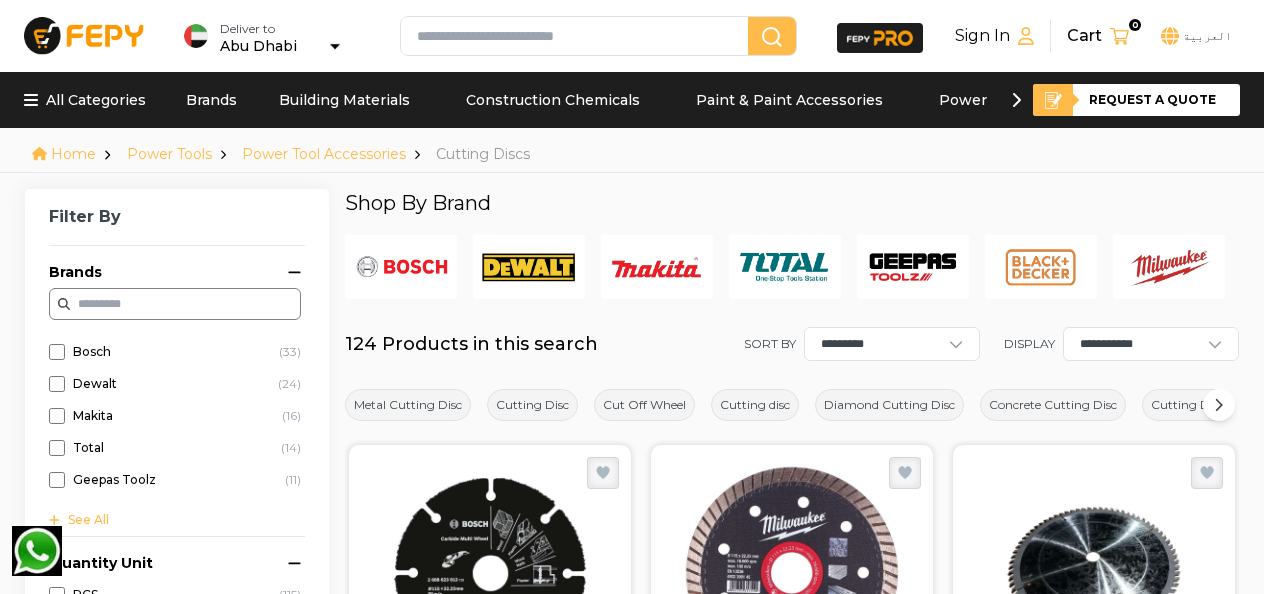 click on "Brands" at bounding box center [211, 100] 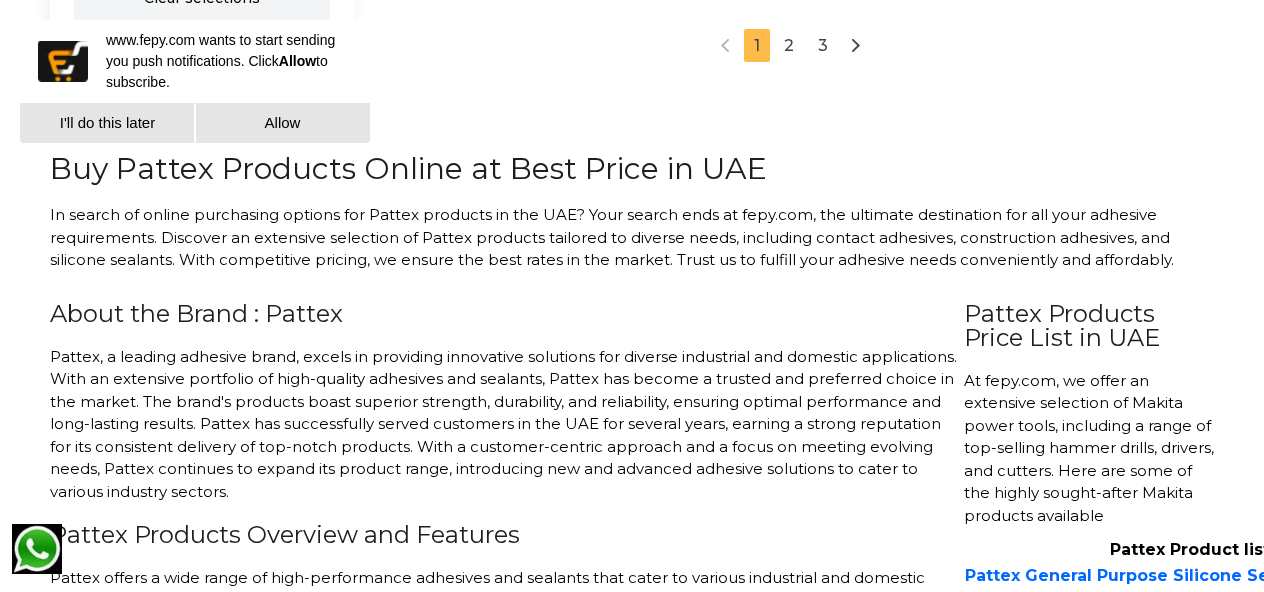 scroll, scrollTop: 0, scrollLeft: 0, axis: both 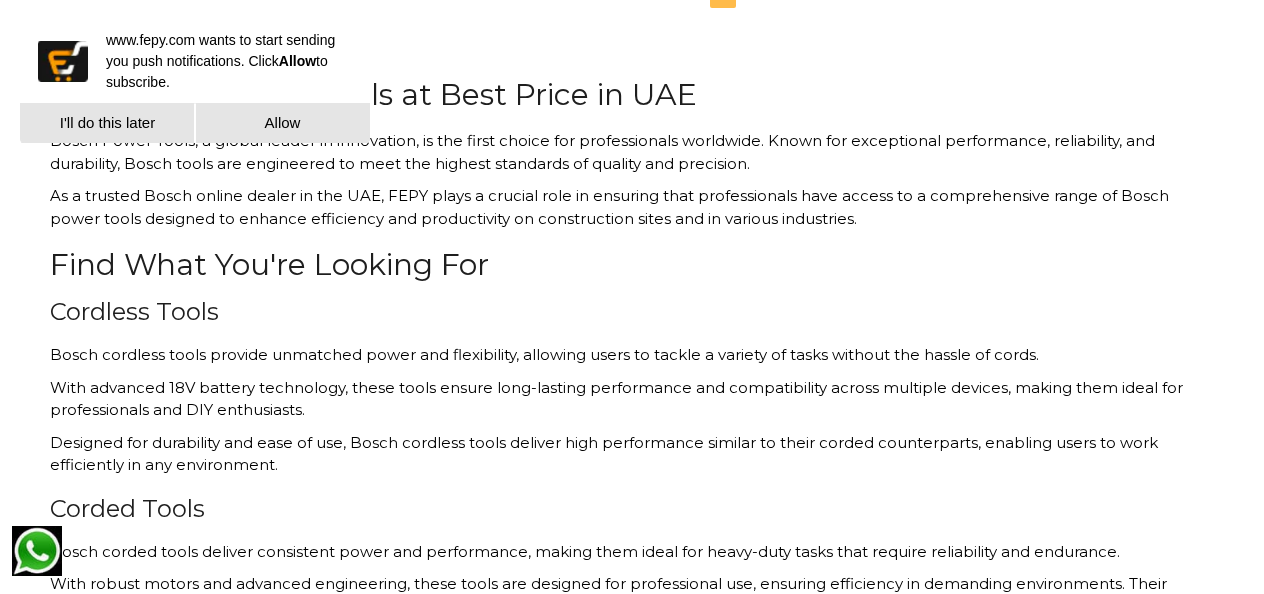click on "I'll do this later" at bounding box center (107, 123) 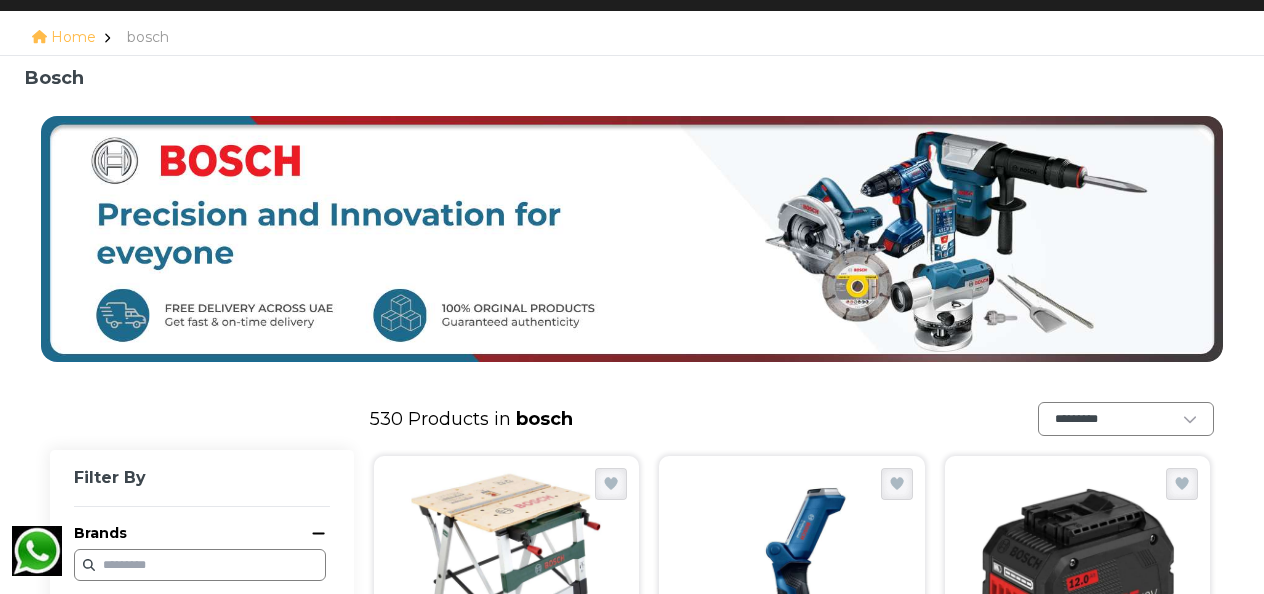scroll, scrollTop: 0, scrollLeft: 0, axis: both 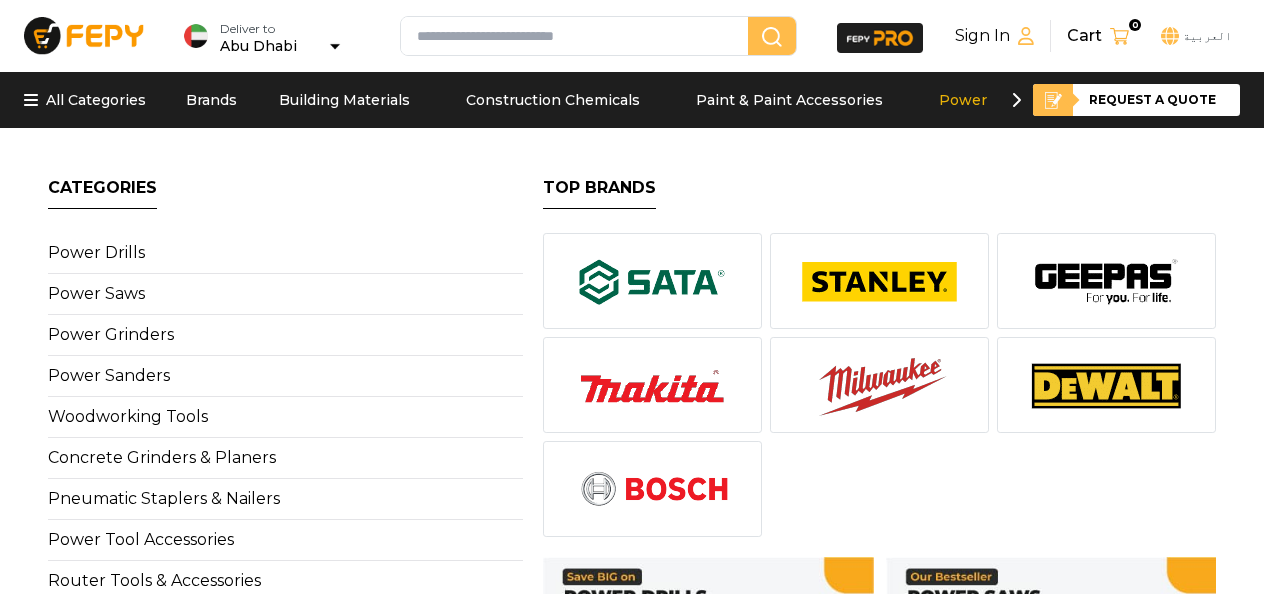click on "Power Tools" at bounding box center [984, 100] 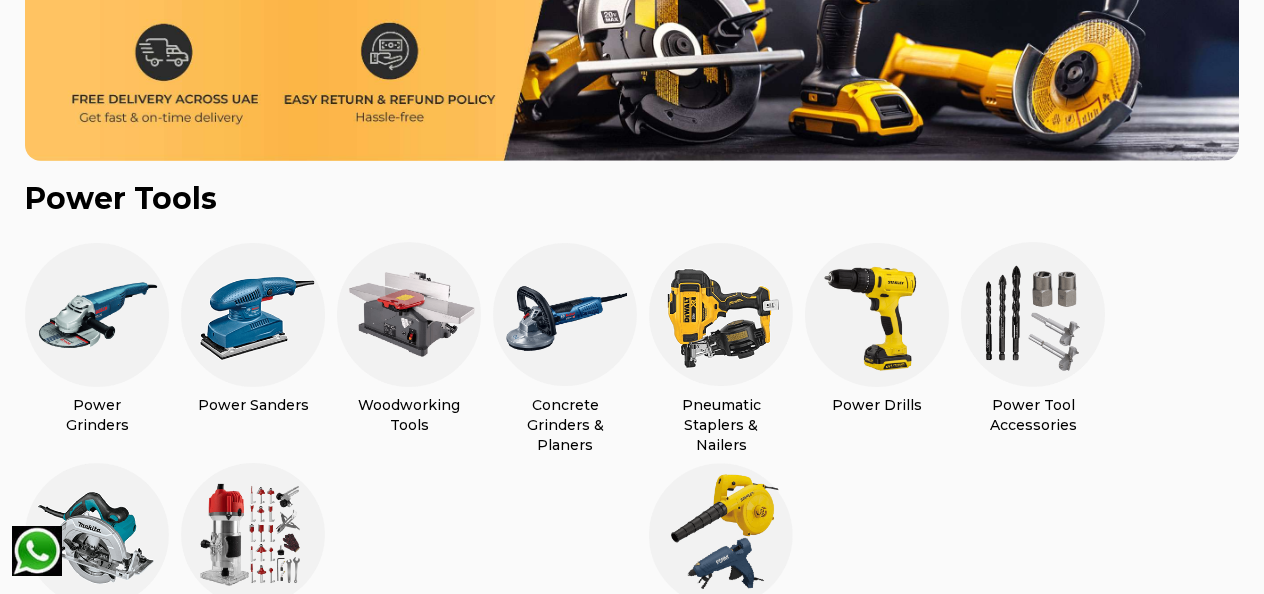 scroll, scrollTop: 348, scrollLeft: 0, axis: vertical 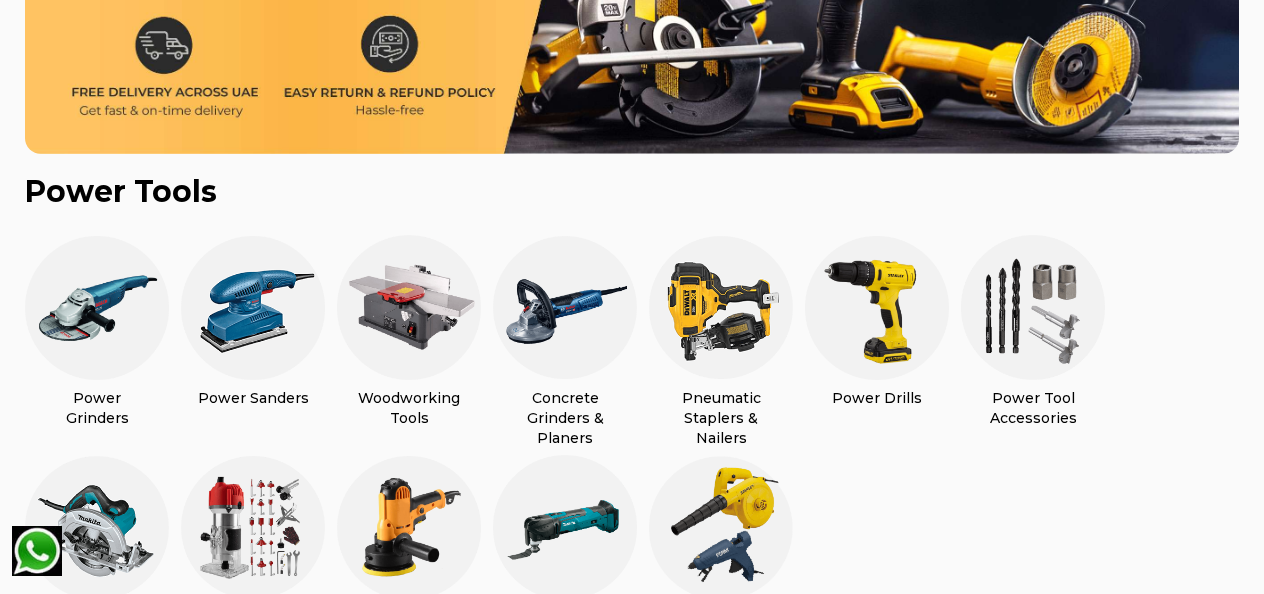 click at bounding box center (253, 308) 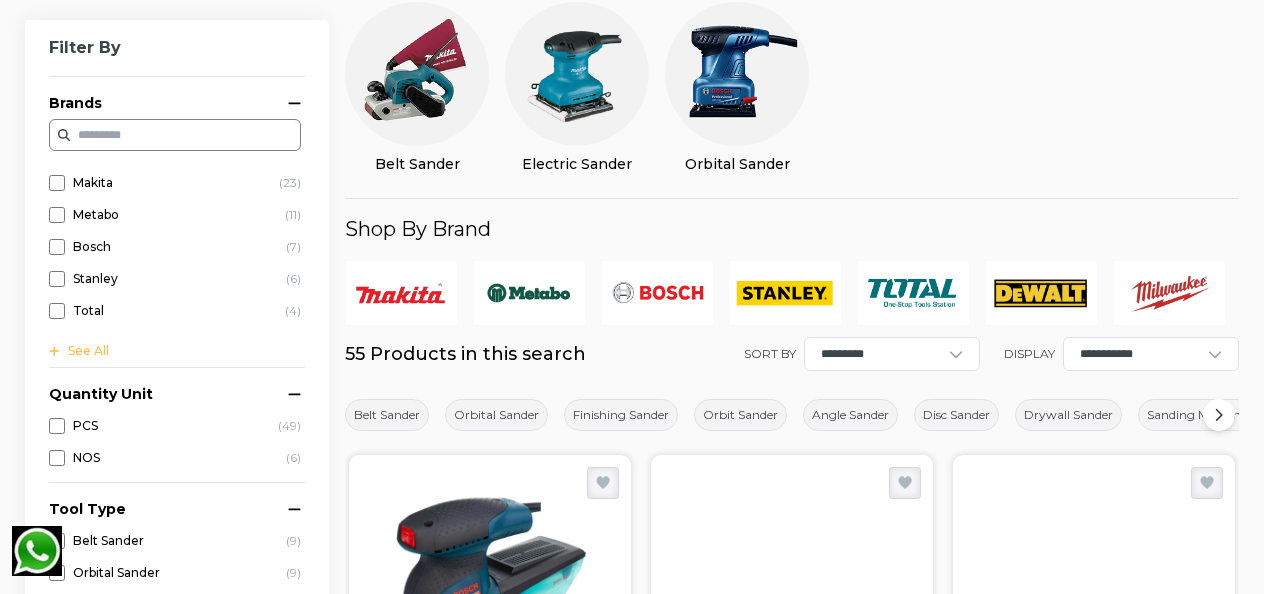 scroll, scrollTop: 0, scrollLeft: 0, axis: both 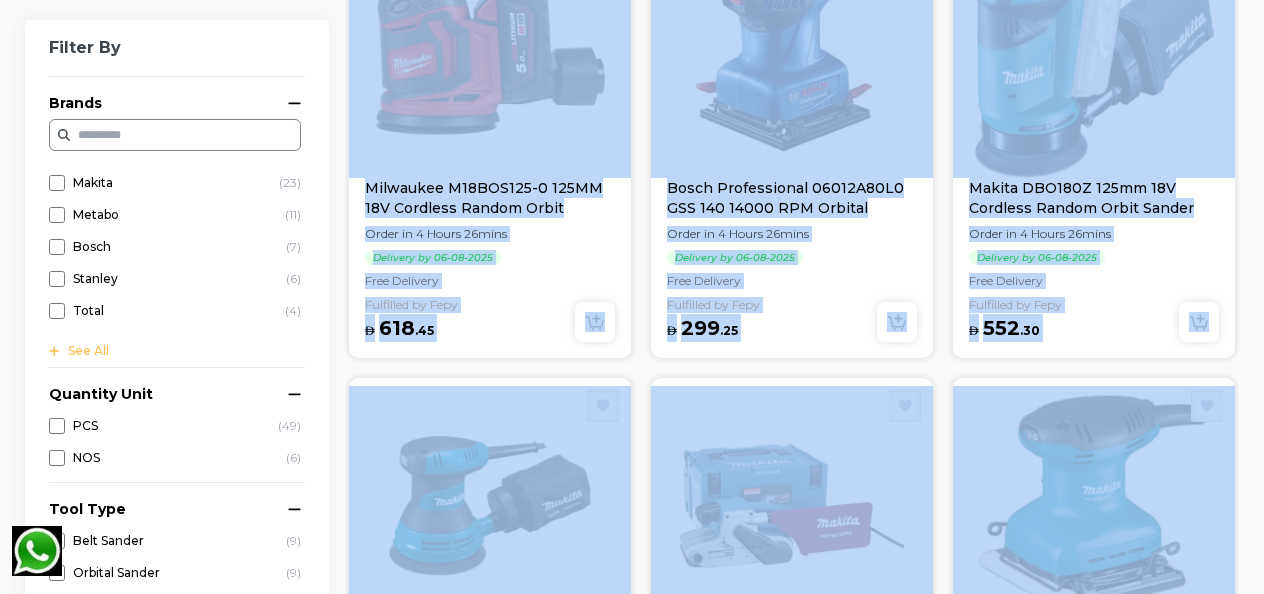 drag, startPoint x: 936, startPoint y: 456, endPoint x: 946, endPoint y: 530, distance: 74.672615 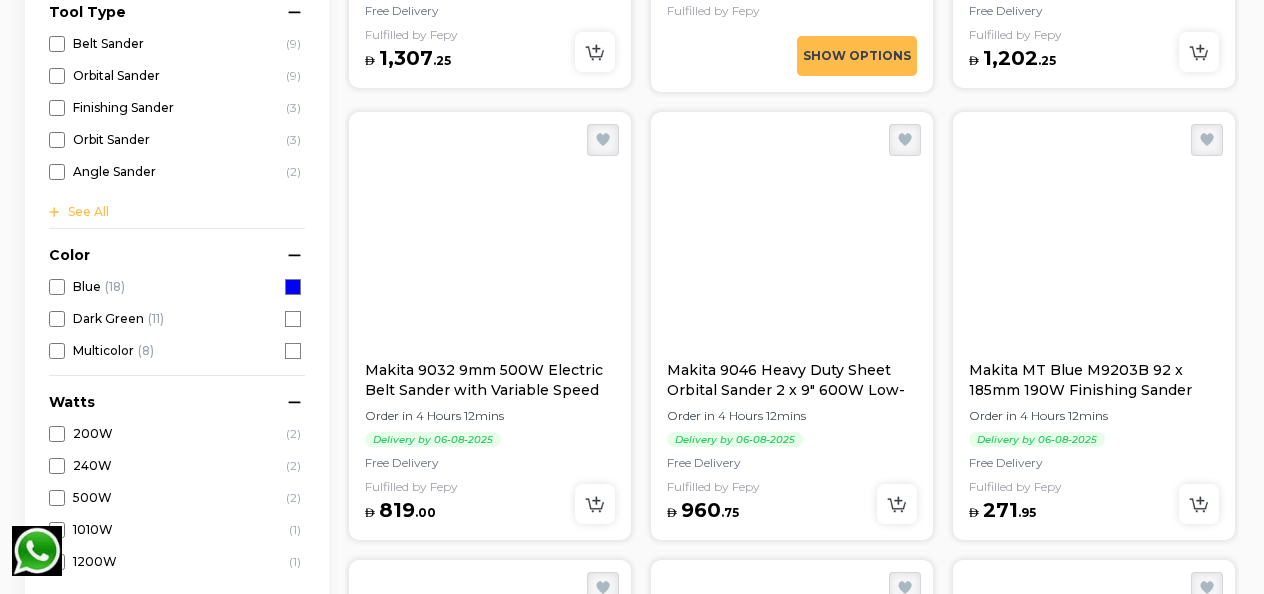 scroll, scrollTop: 2362, scrollLeft: 0, axis: vertical 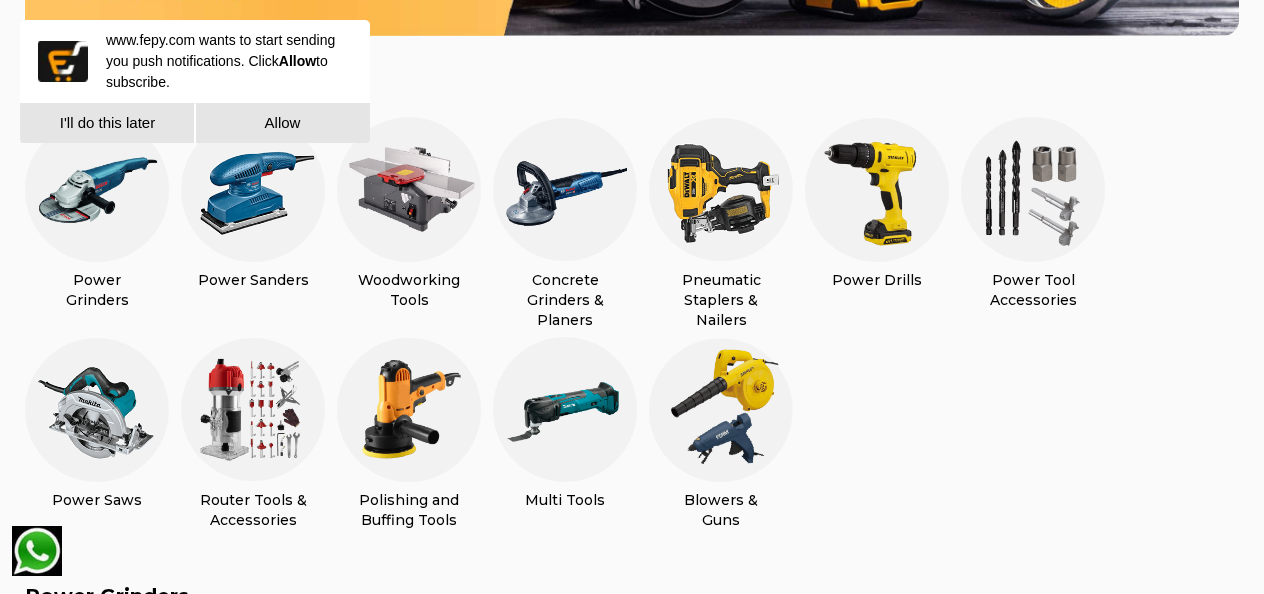 click at bounding box center [97, 190] 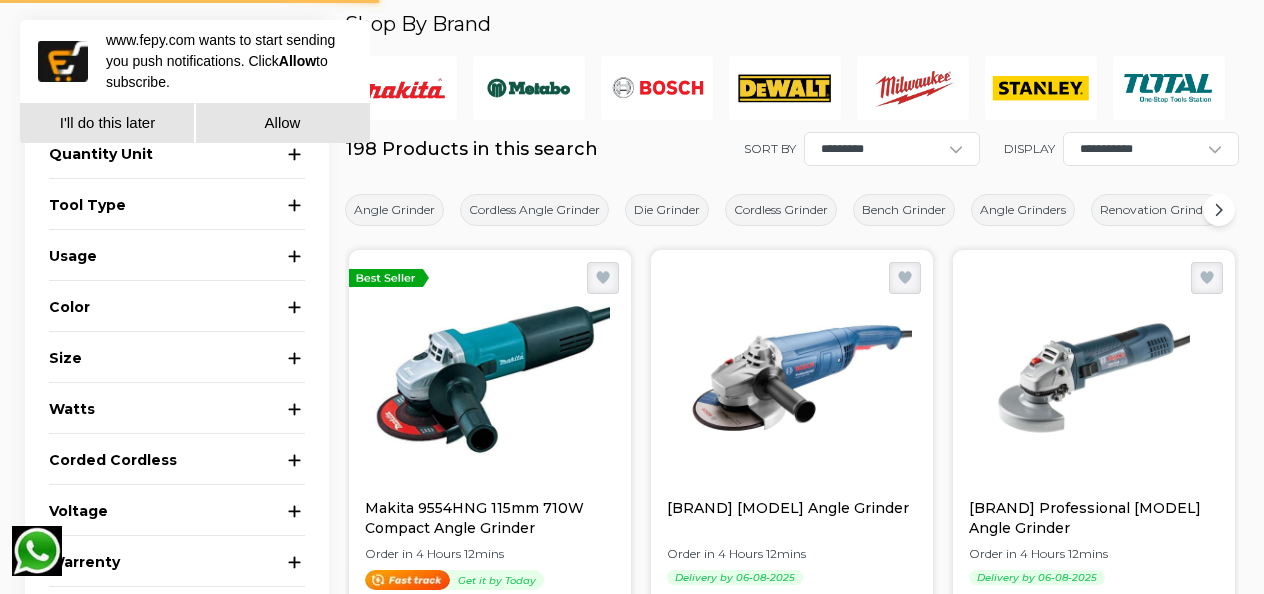 scroll, scrollTop: 0, scrollLeft: 0, axis: both 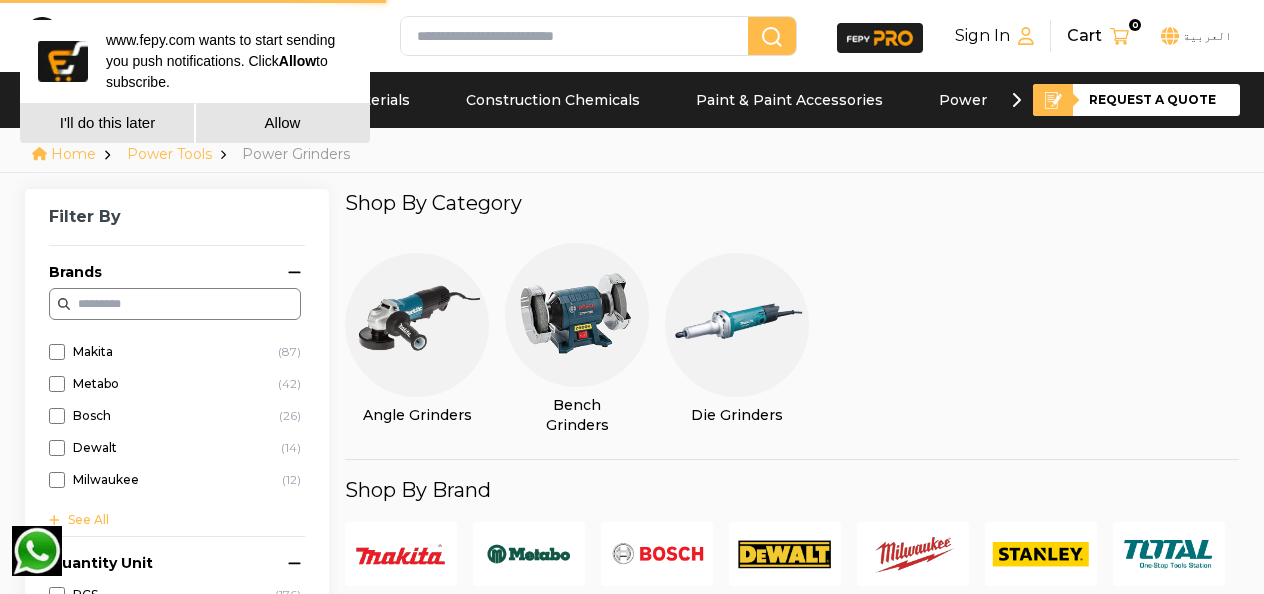 click on "Filter By" at bounding box center (177, 225) 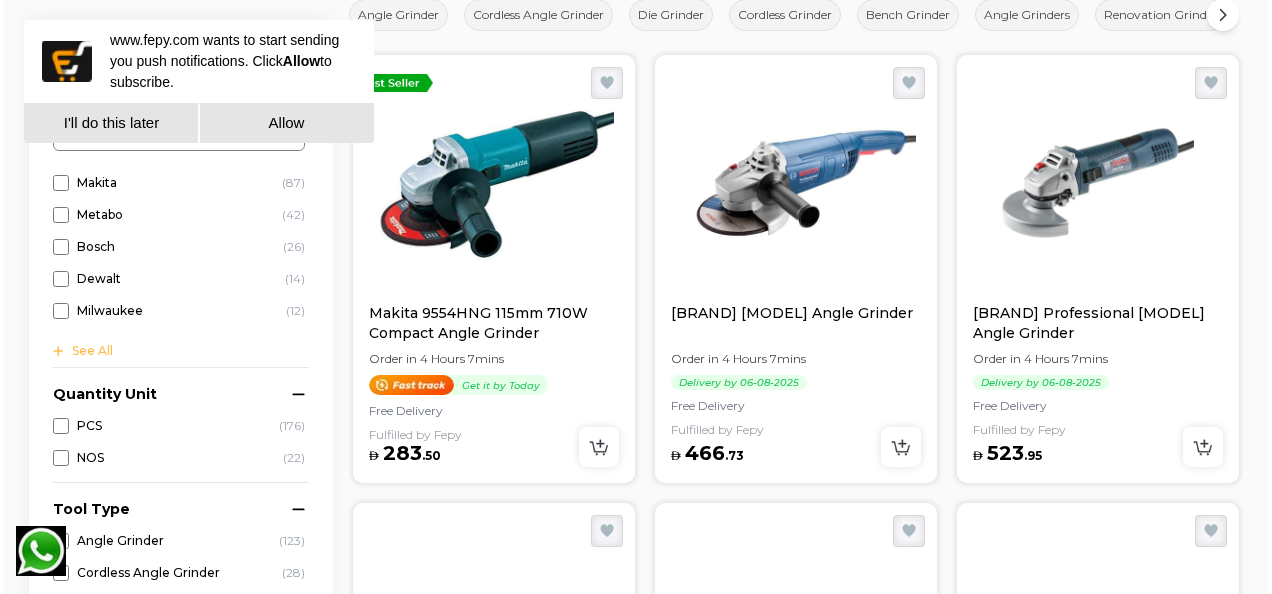 scroll, scrollTop: 666, scrollLeft: 0, axis: vertical 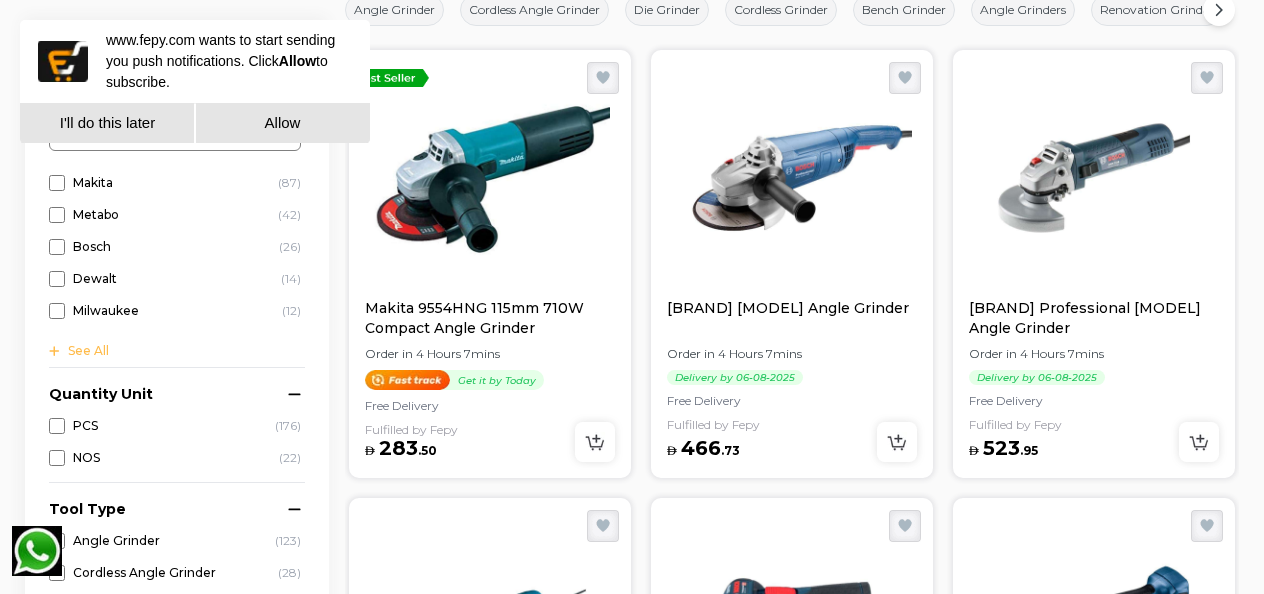 click at bounding box center (595, 442) 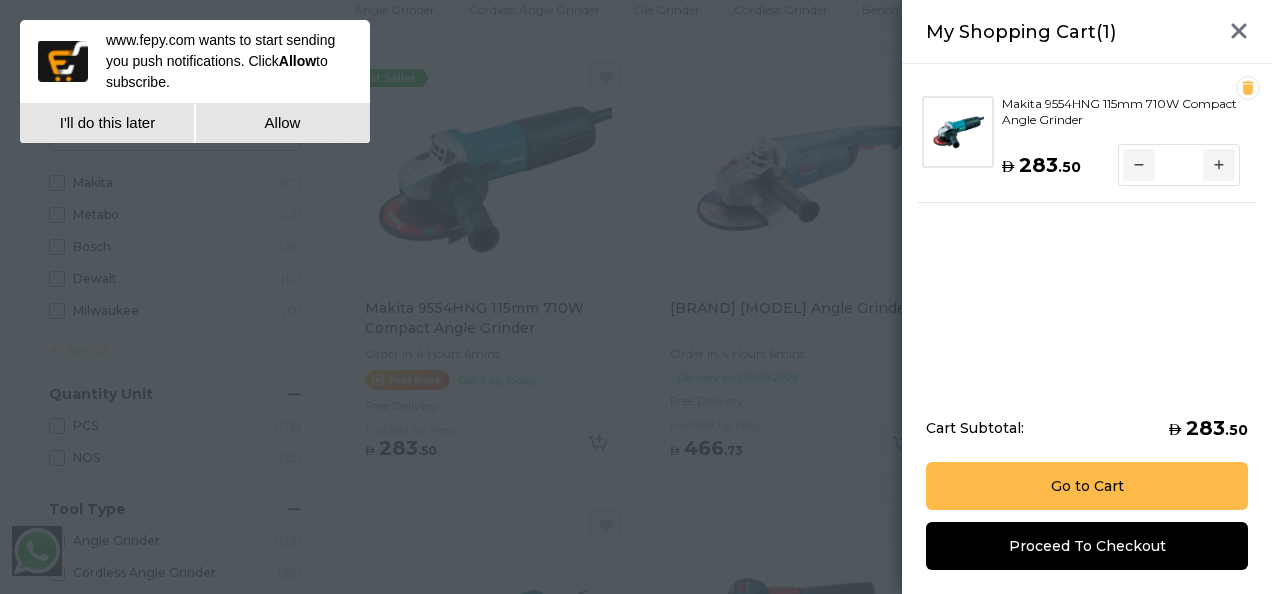 click at bounding box center (636, 297) 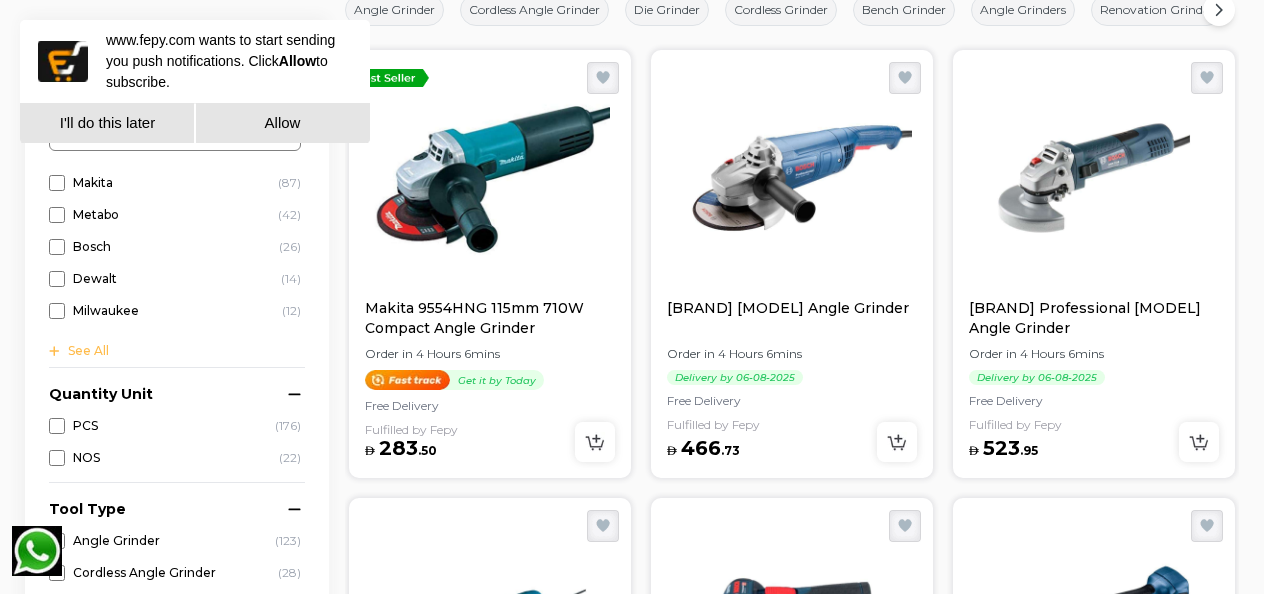 click at bounding box center (595, 442) 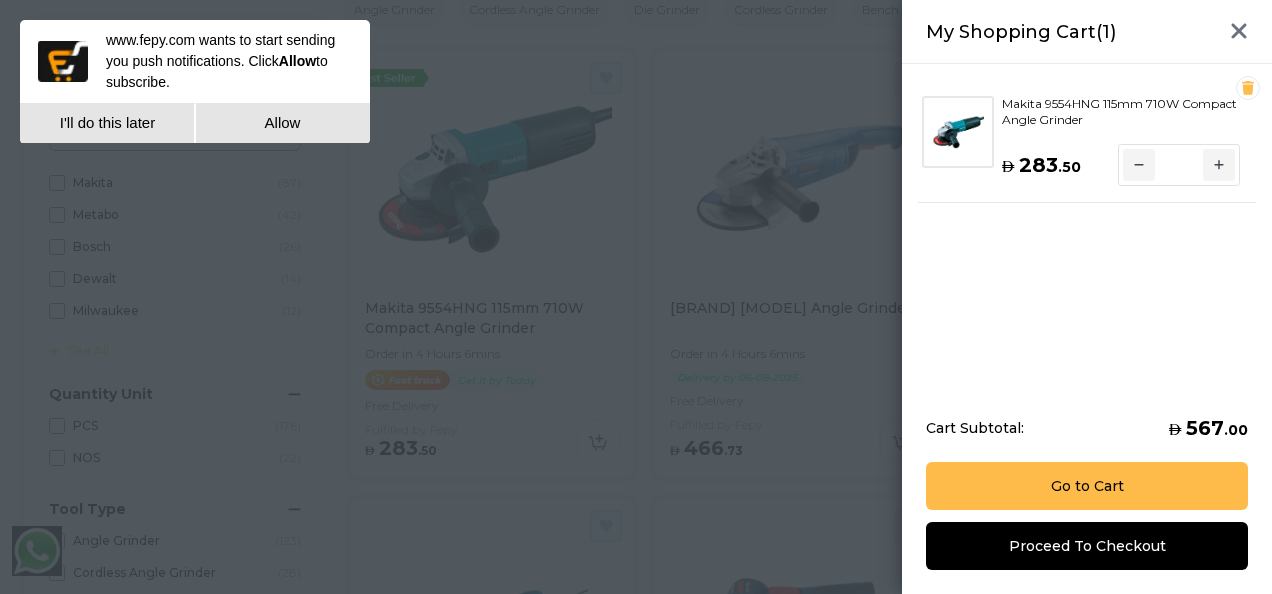 click at bounding box center [636, 297] 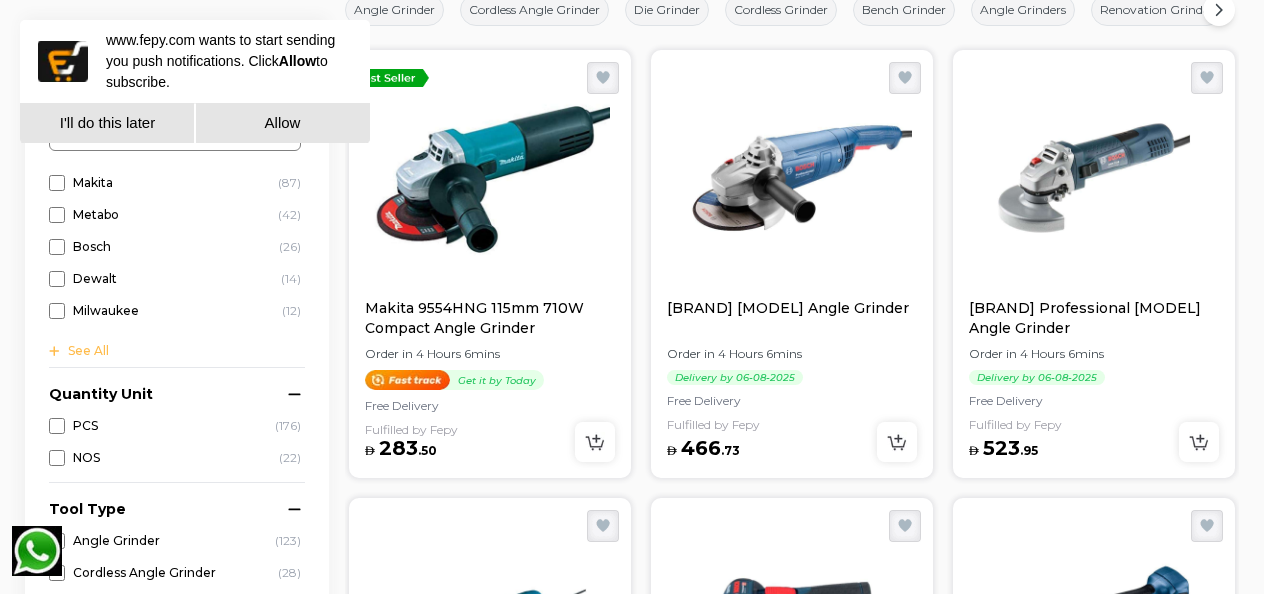 click at bounding box center (595, 442) 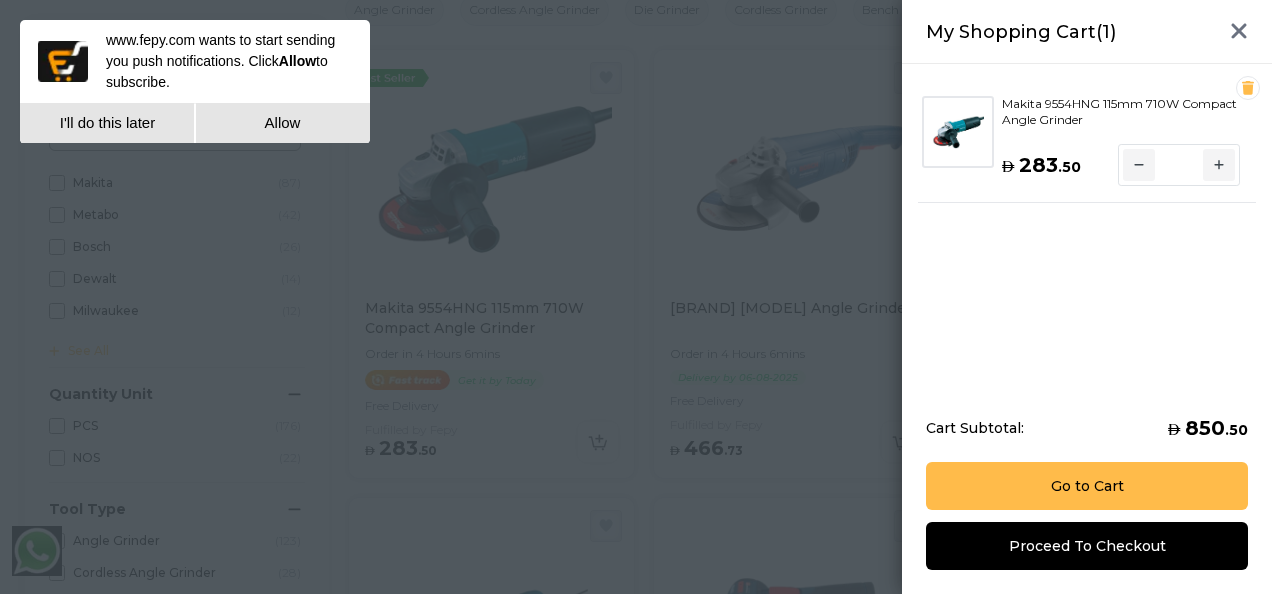click at bounding box center (636, 297) 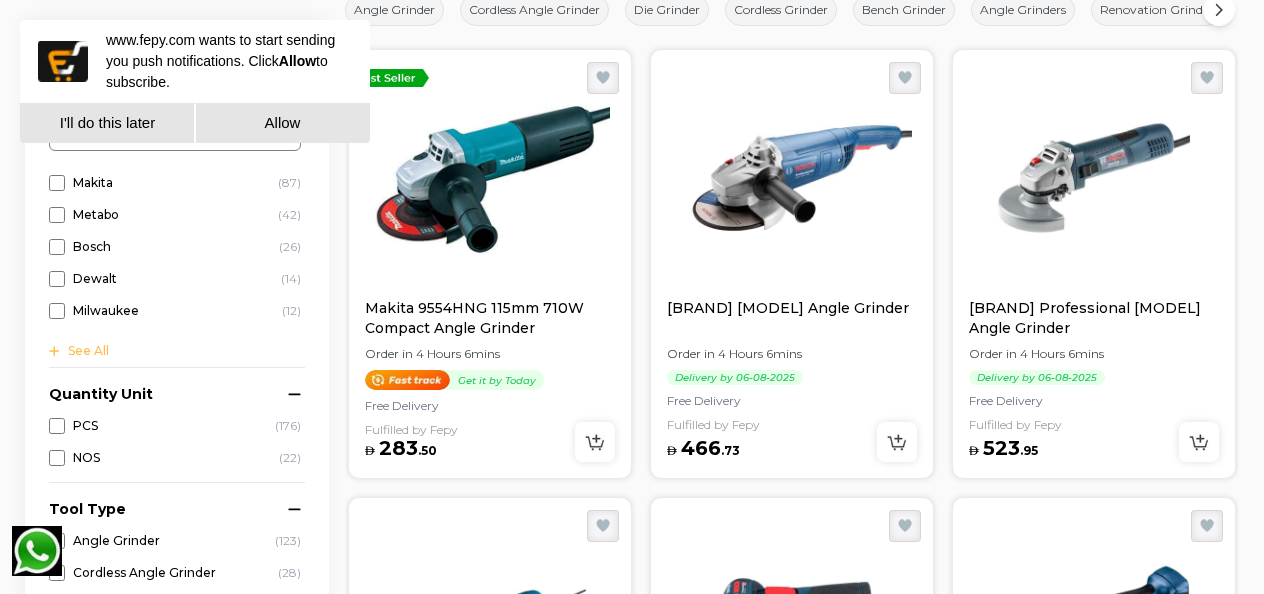 click at bounding box center [595, 442] 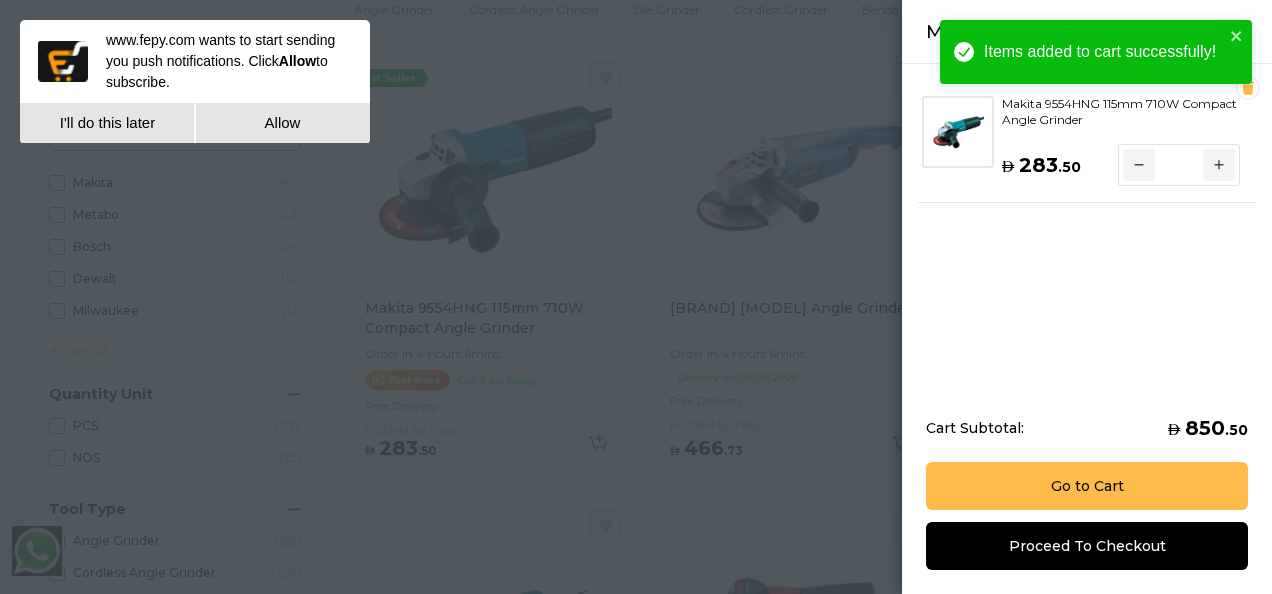 type on "*" 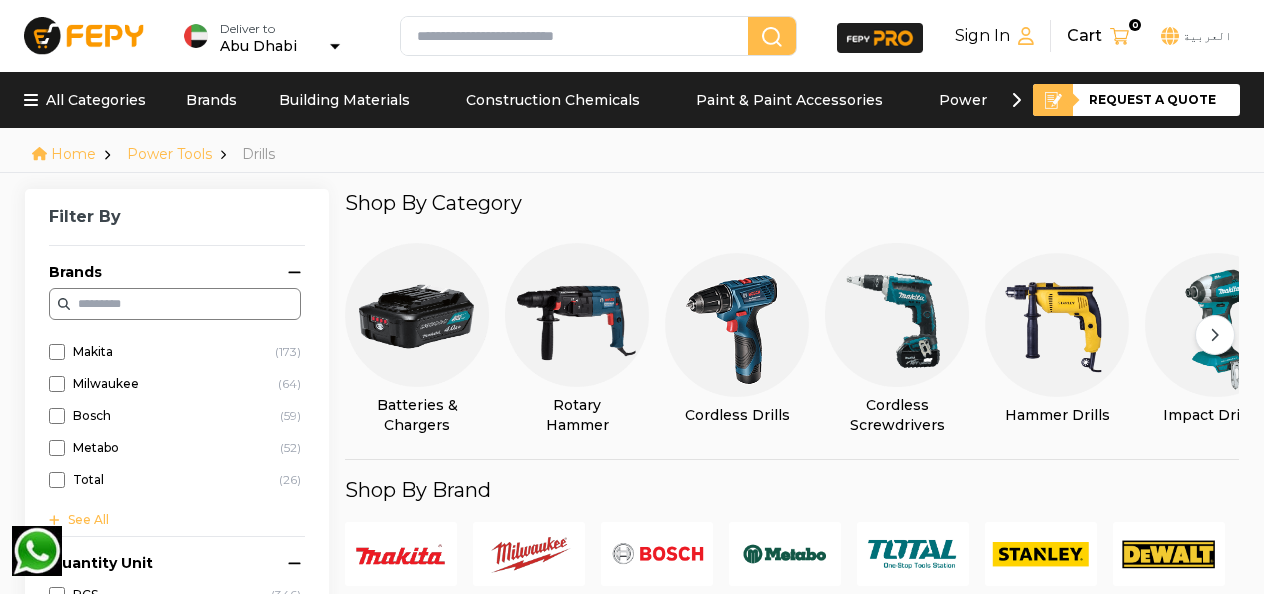 scroll, scrollTop: 0, scrollLeft: 0, axis: both 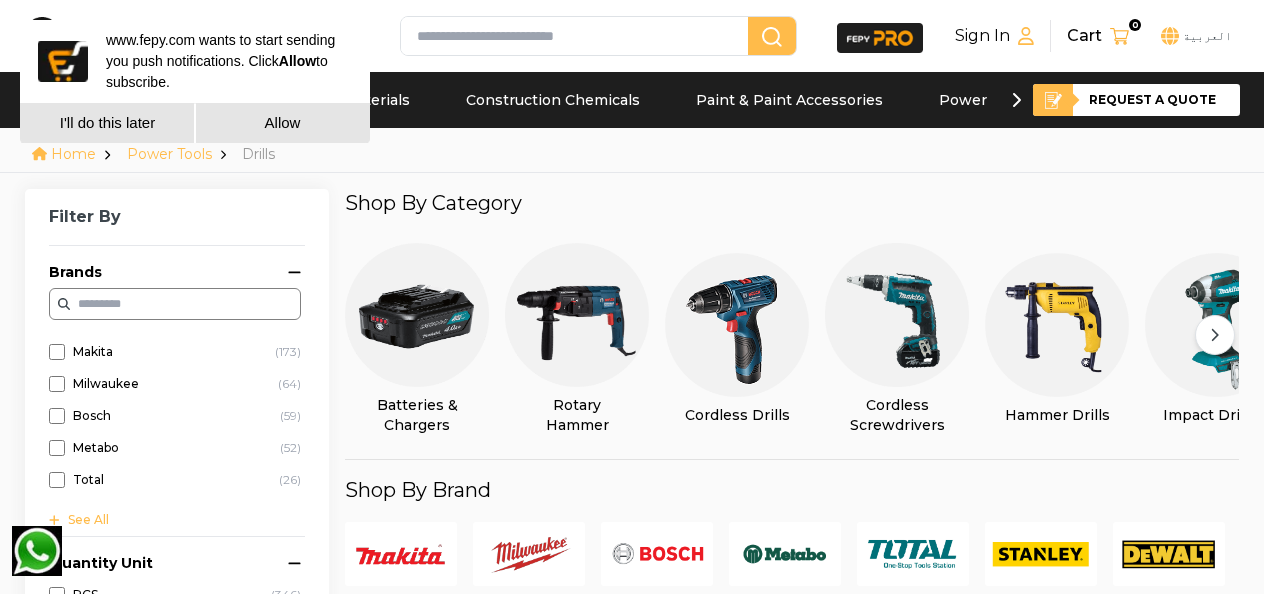 click on "I'll do this later" at bounding box center (107, 123) 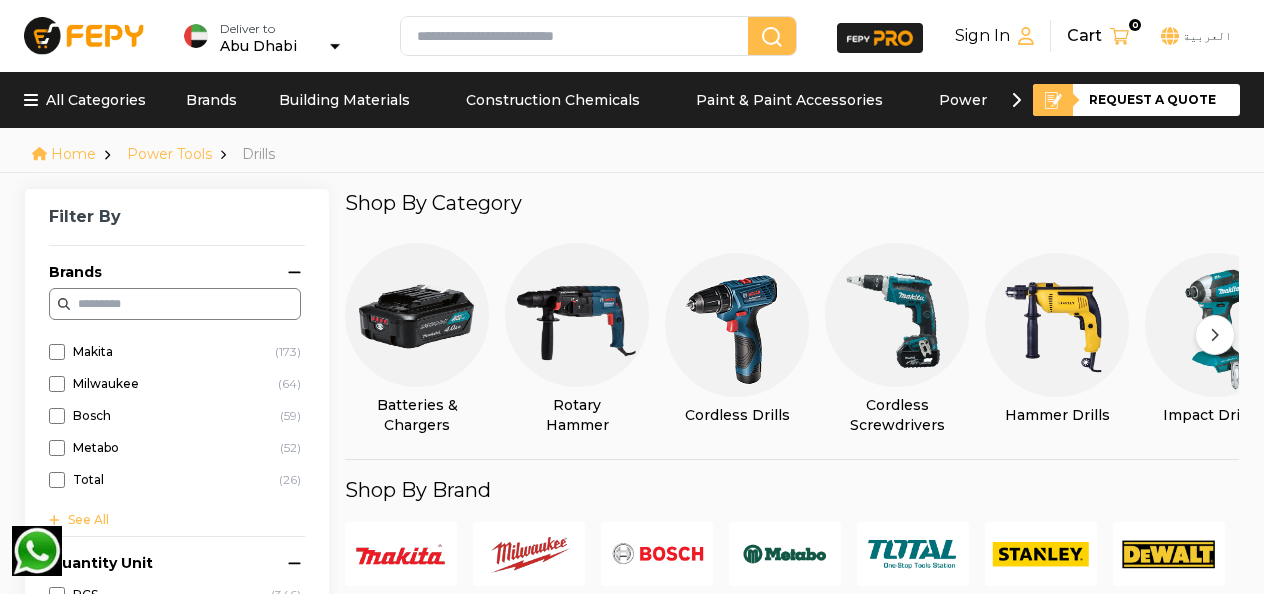 click at bounding box center [417, 315] 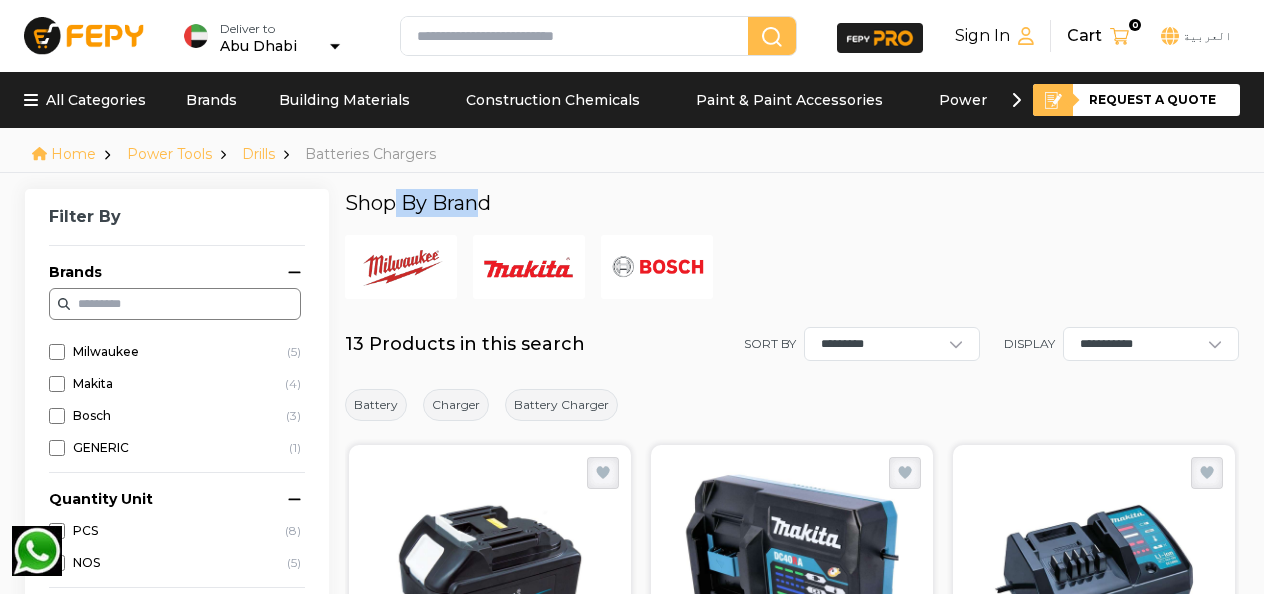 drag, startPoint x: 390, startPoint y: 201, endPoint x: 475, endPoint y: 198, distance: 85.052925 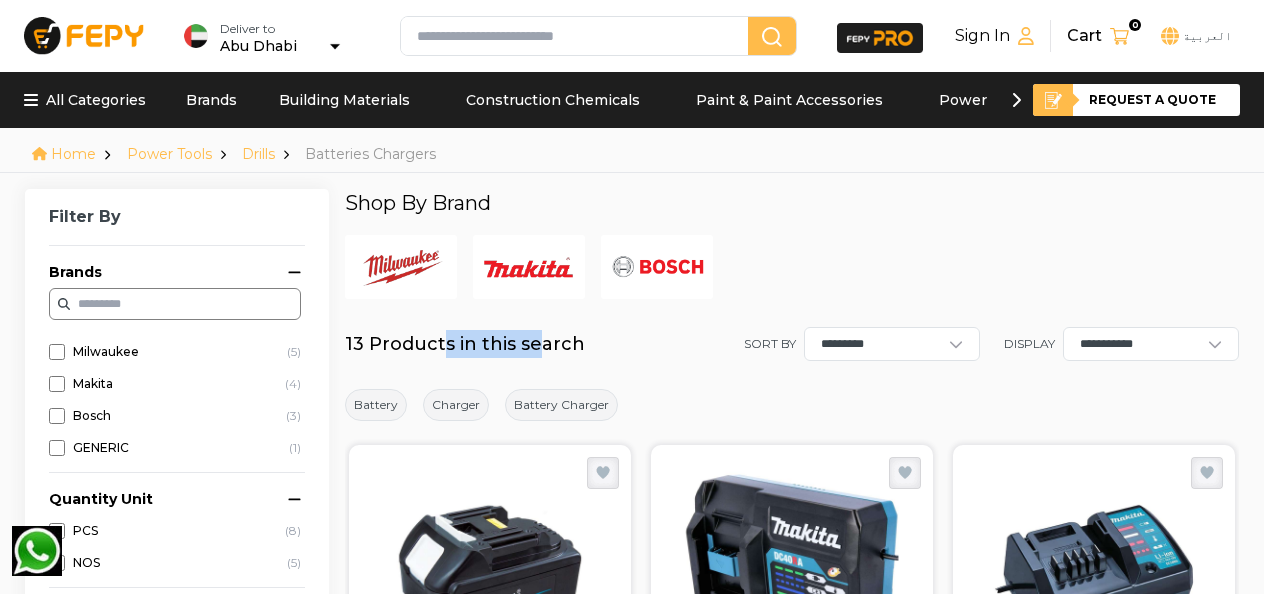 drag, startPoint x: 475, startPoint y: 198, endPoint x: 540, endPoint y: 333, distance: 149.83324 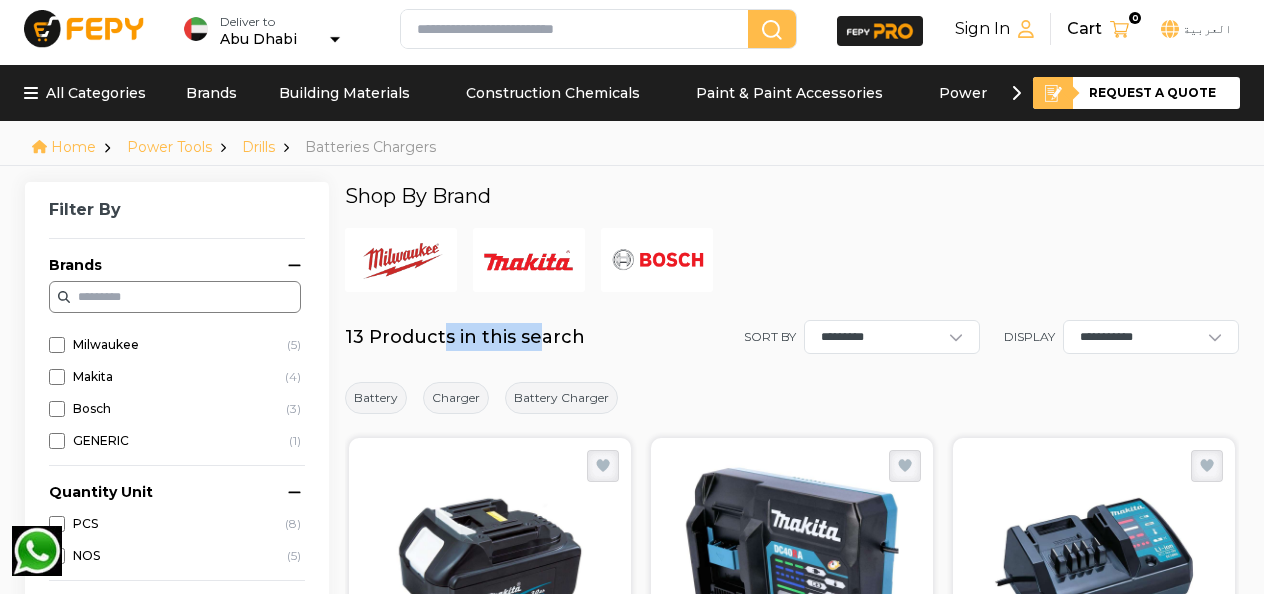 scroll, scrollTop: 0, scrollLeft: 0, axis: both 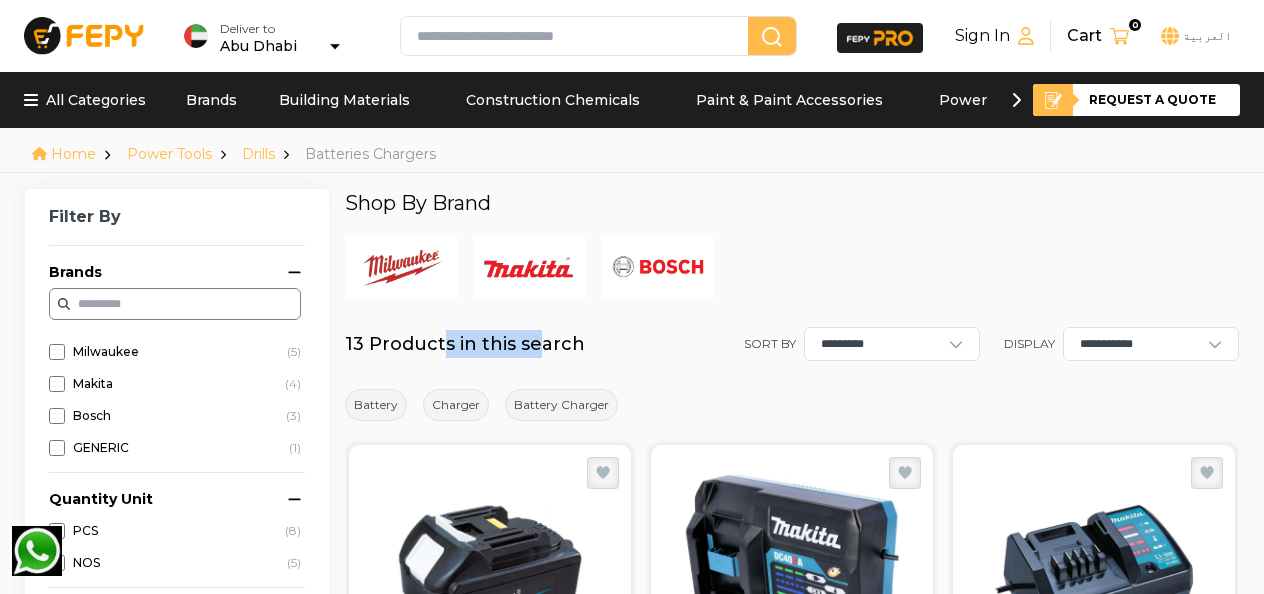 click at bounding box center (84, 35) 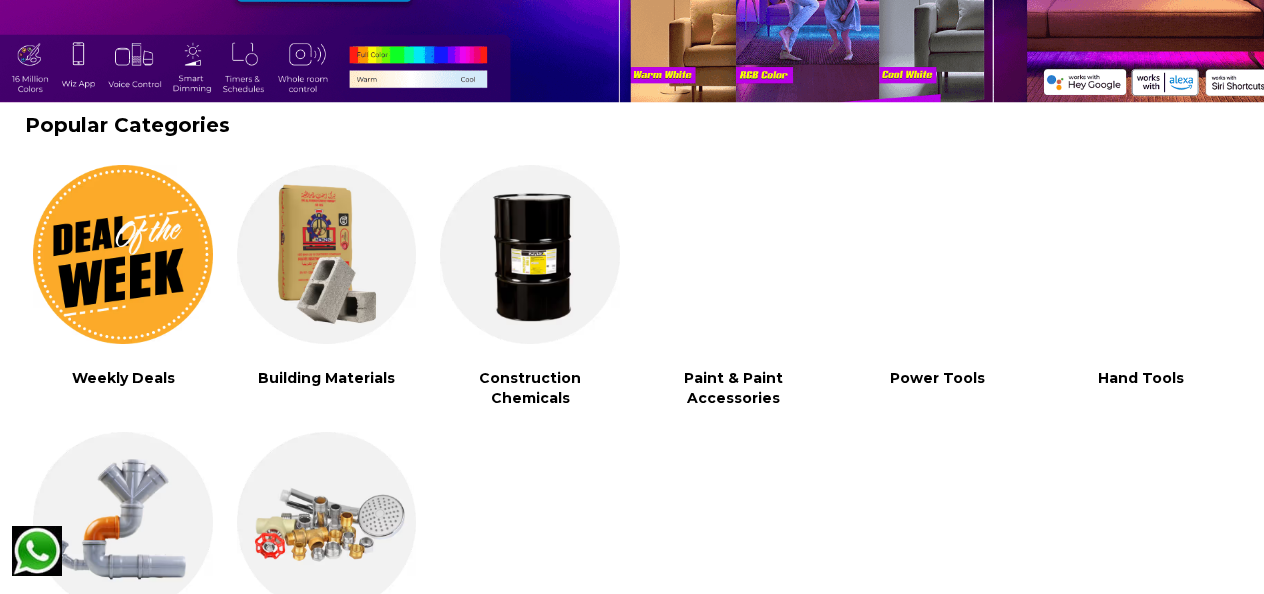 scroll, scrollTop: 290, scrollLeft: 0, axis: vertical 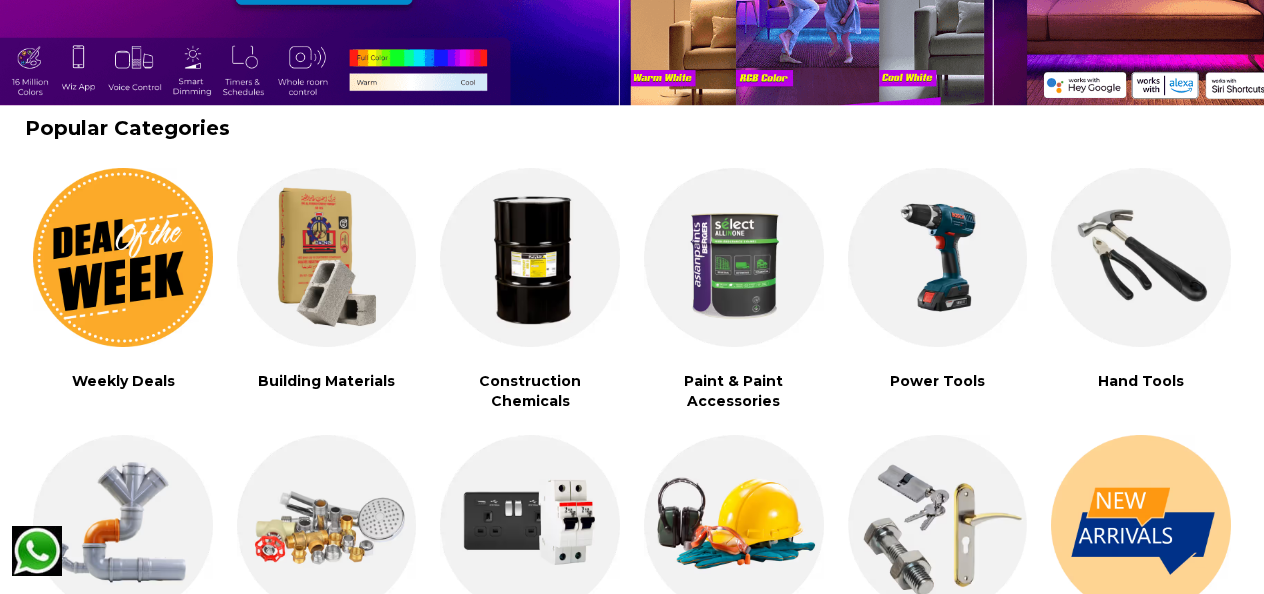 click at bounding box center [327, 258] 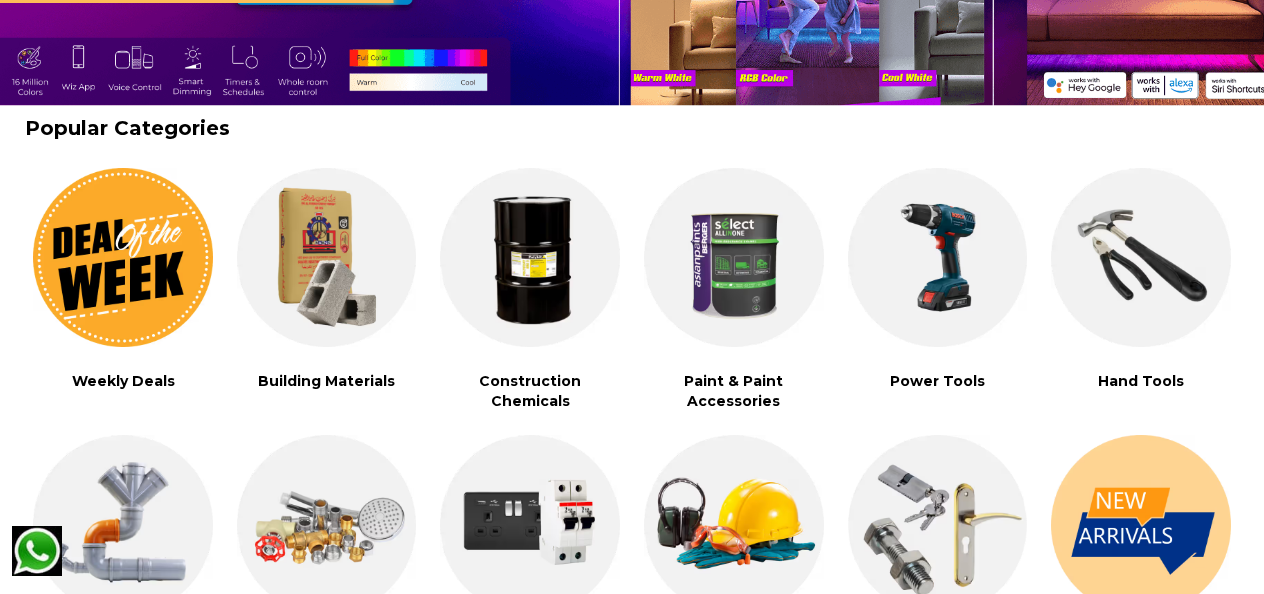 scroll, scrollTop: 0, scrollLeft: 0, axis: both 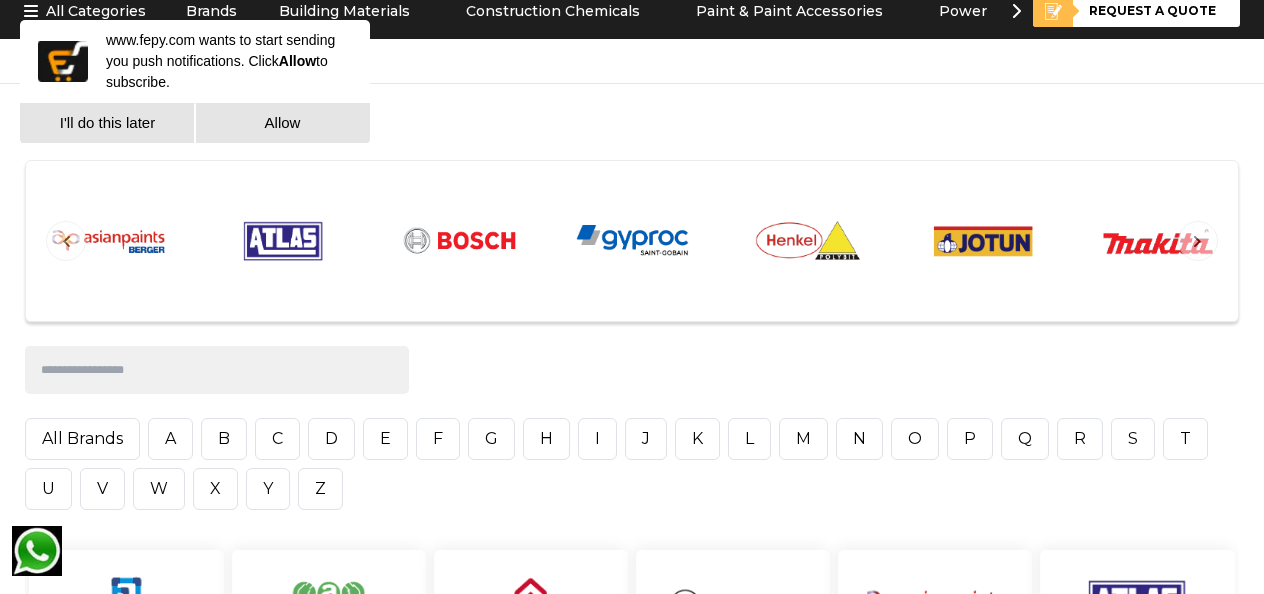 click at bounding box center [1158, 241] 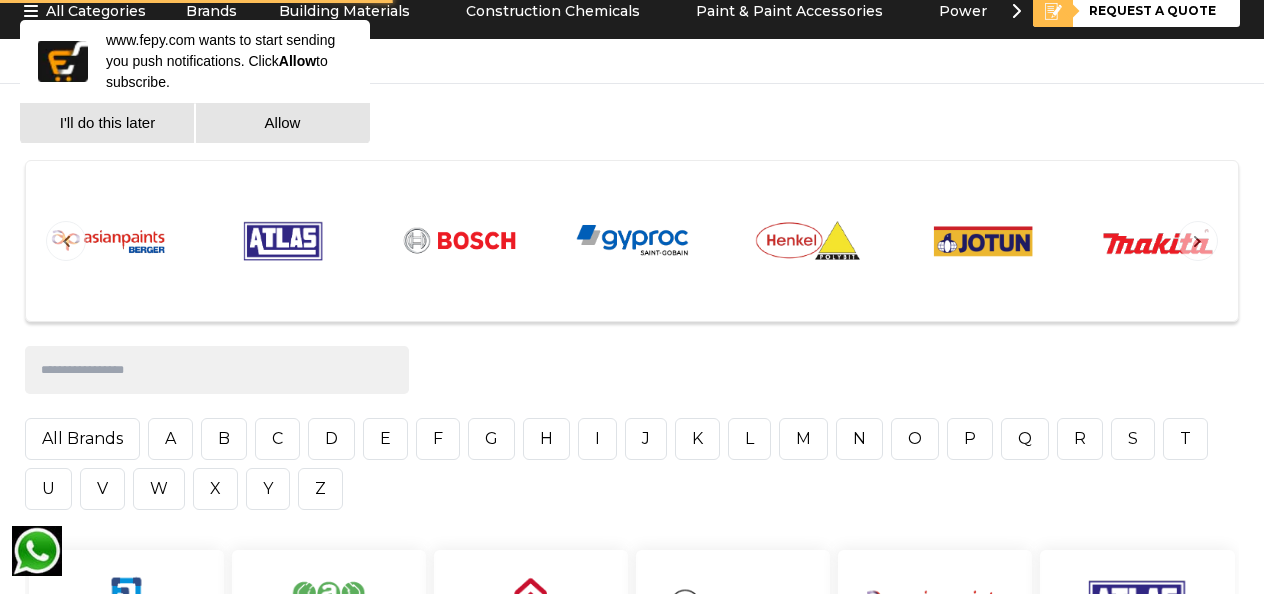scroll, scrollTop: 0, scrollLeft: 0, axis: both 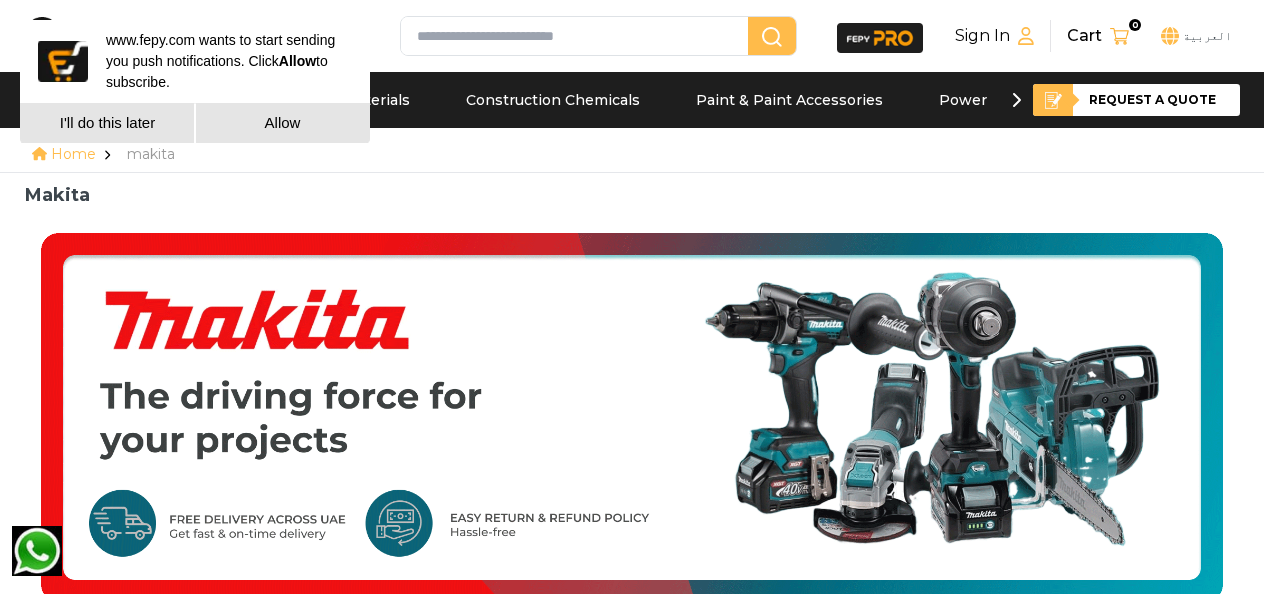 click on "Makita" at bounding box center [631, 195] 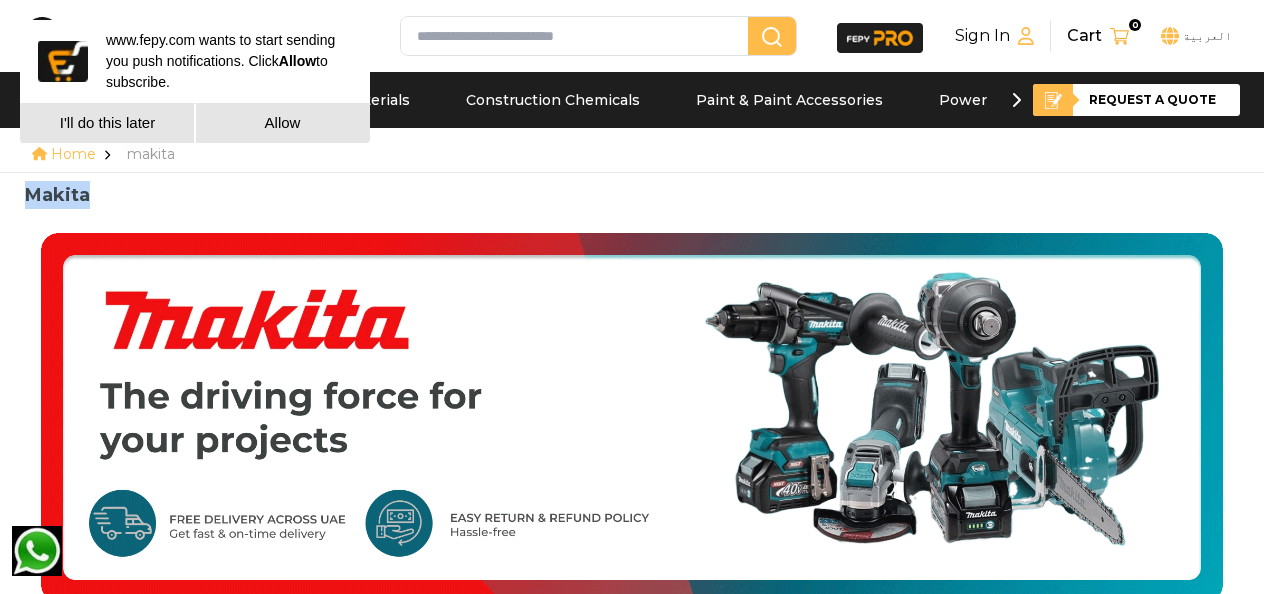 click on "Makita" at bounding box center (631, 195) 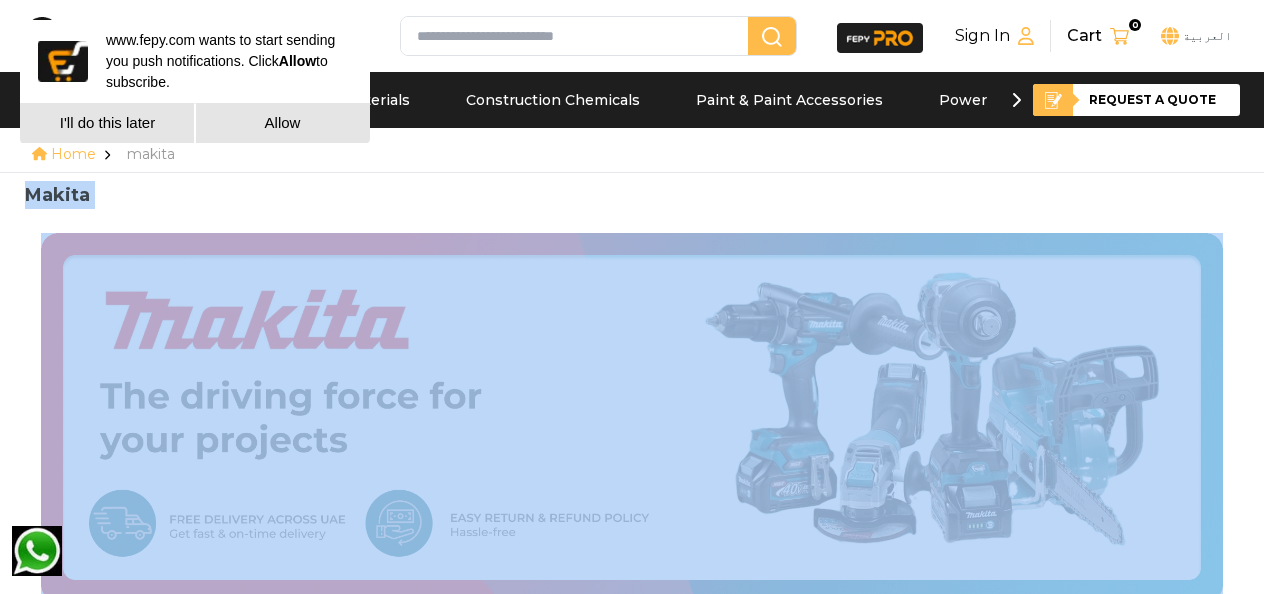click on "Makita" at bounding box center [631, 195] 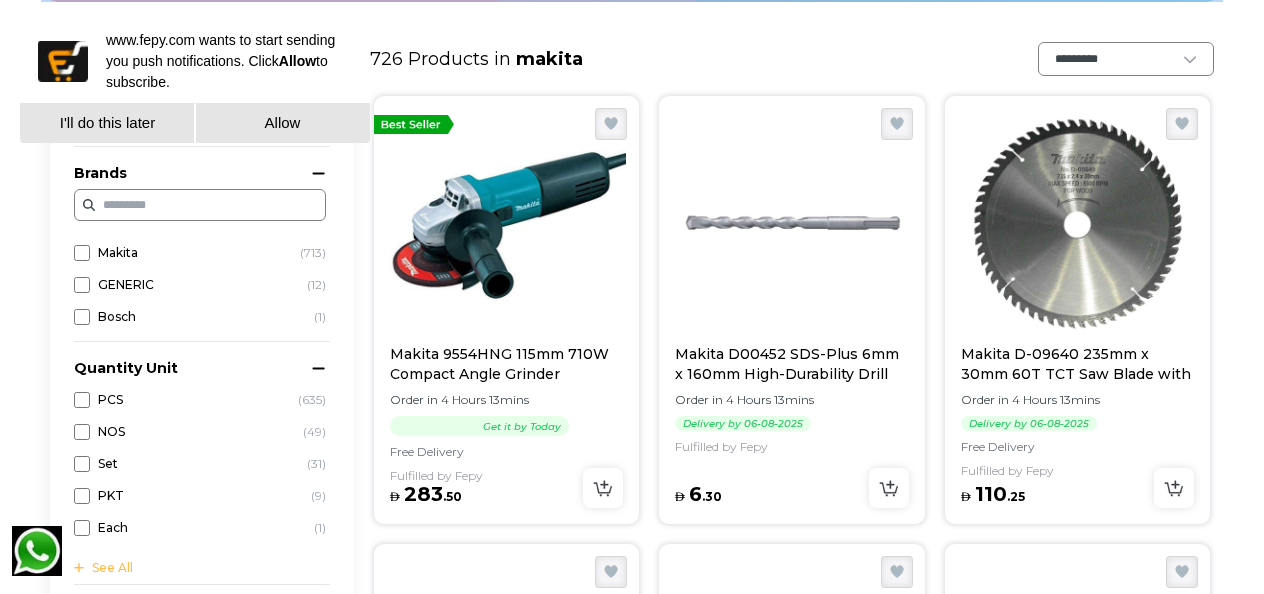 scroll, scrollTop: 601, scrollLeft: 0, axis: vertical 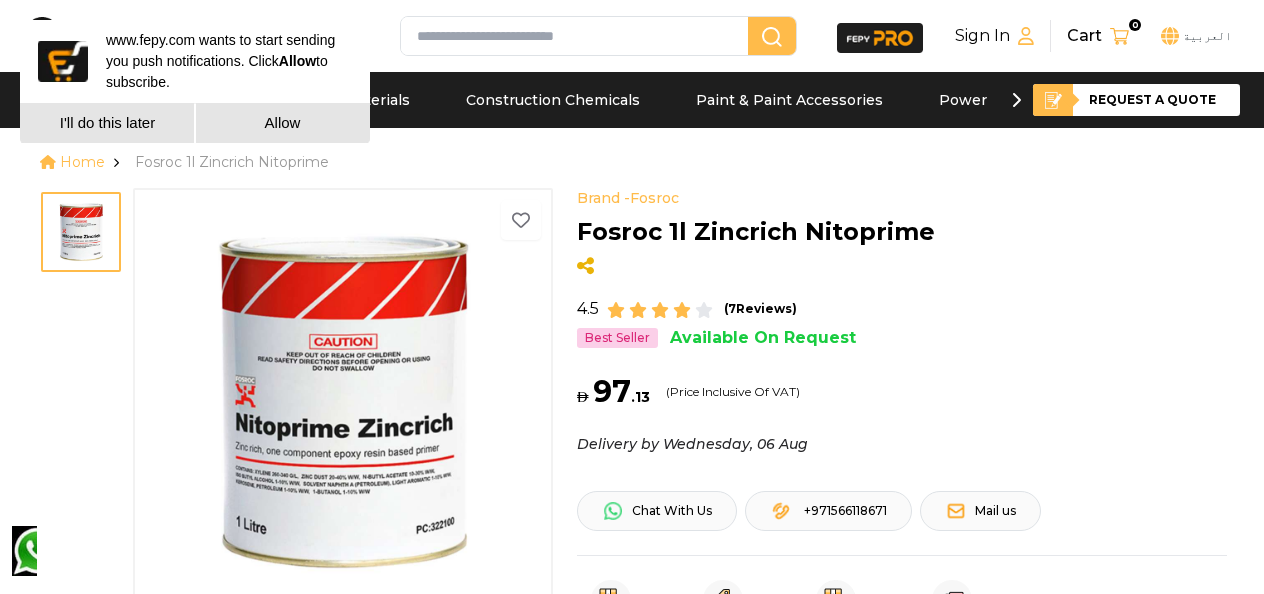 click on "I'll do this later" at bounding box center [107, 123] 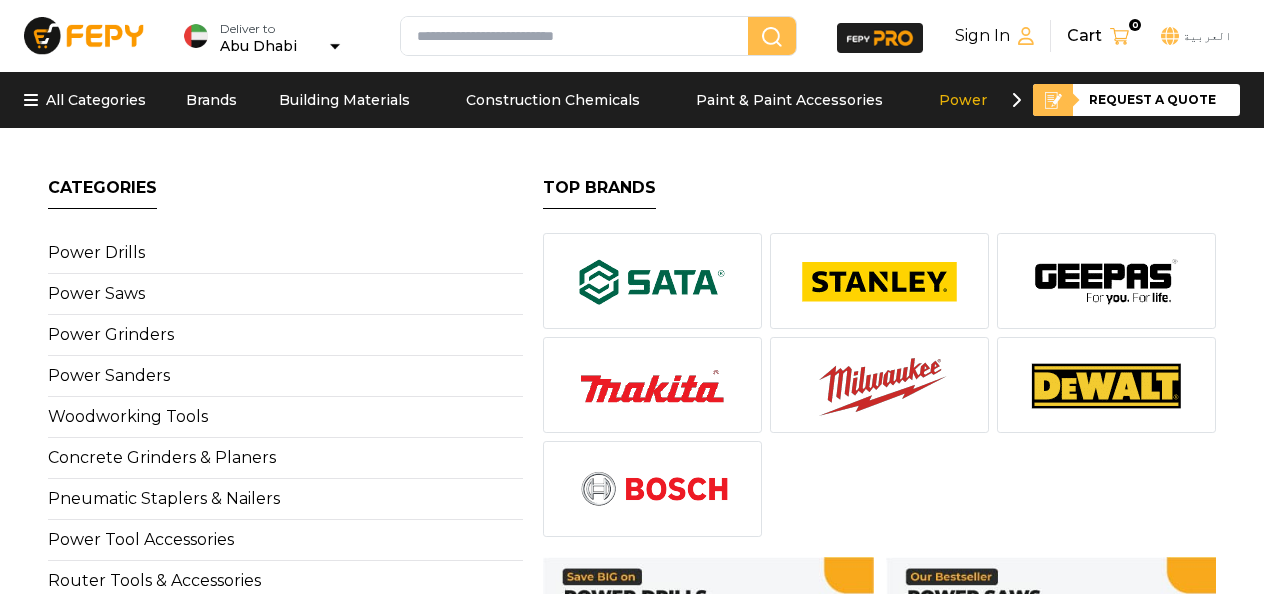 click on "Power Tools" at bounding box center [984, 100] 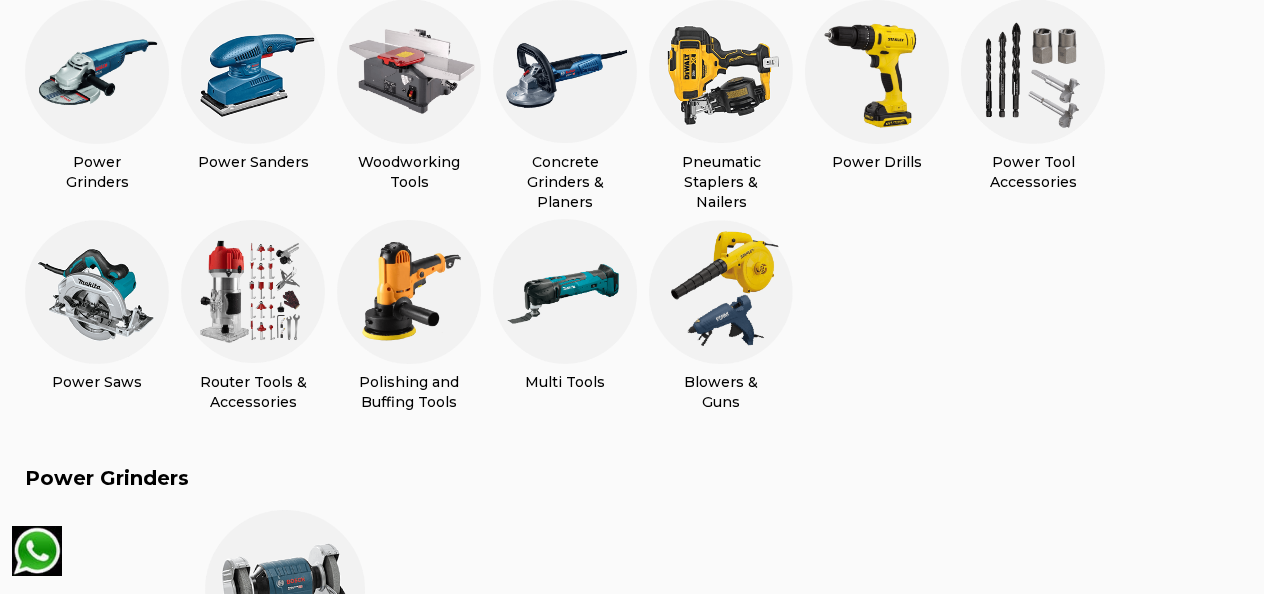 scroll, scrollTop: 583, scrollLeft: 0, axis: vertical 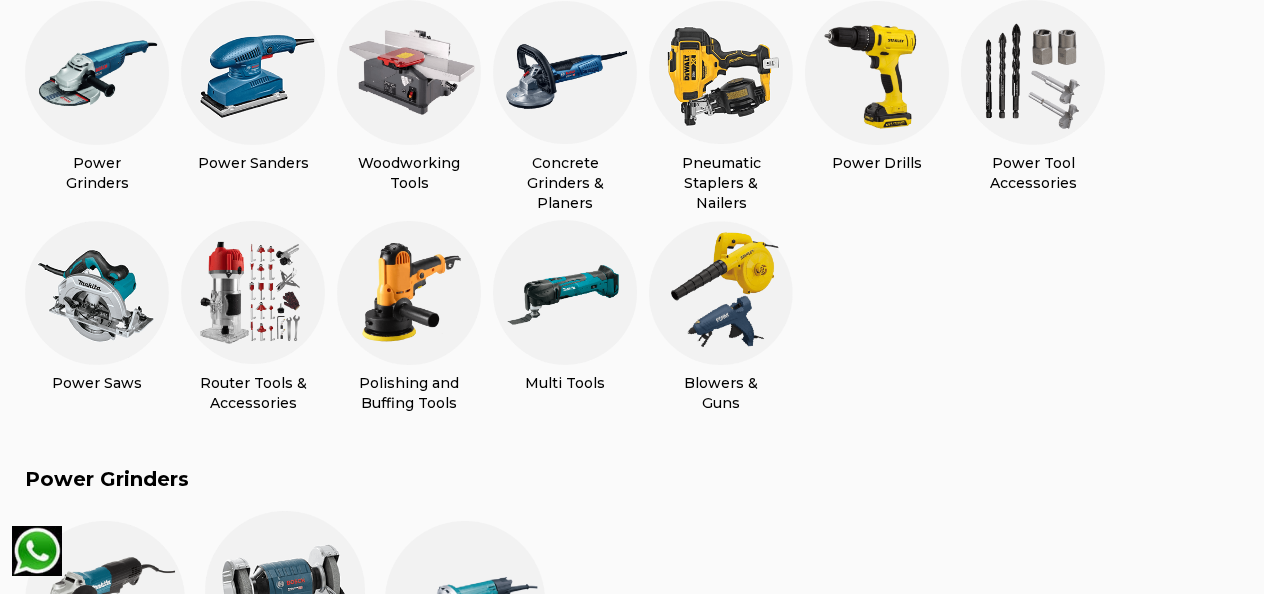 click at bounding box center [97, 73] 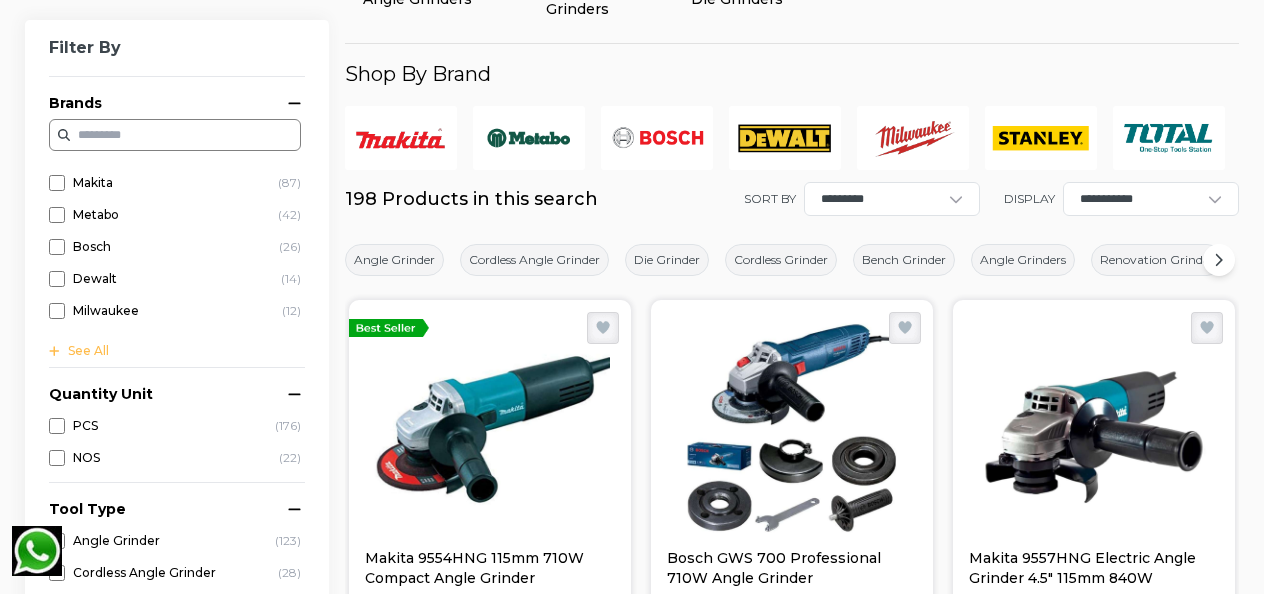 scroll, scrollTop: 414, scrollLeft: 0, axis: vertical 